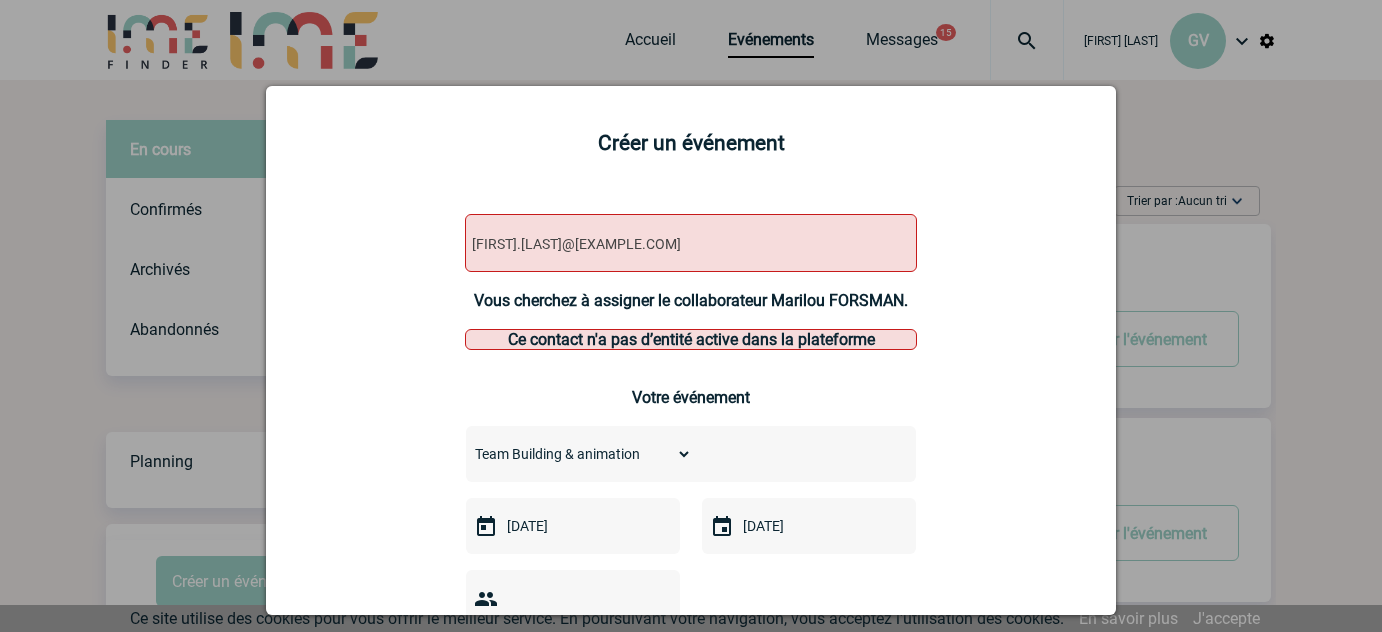 select on "[NUMBER]" 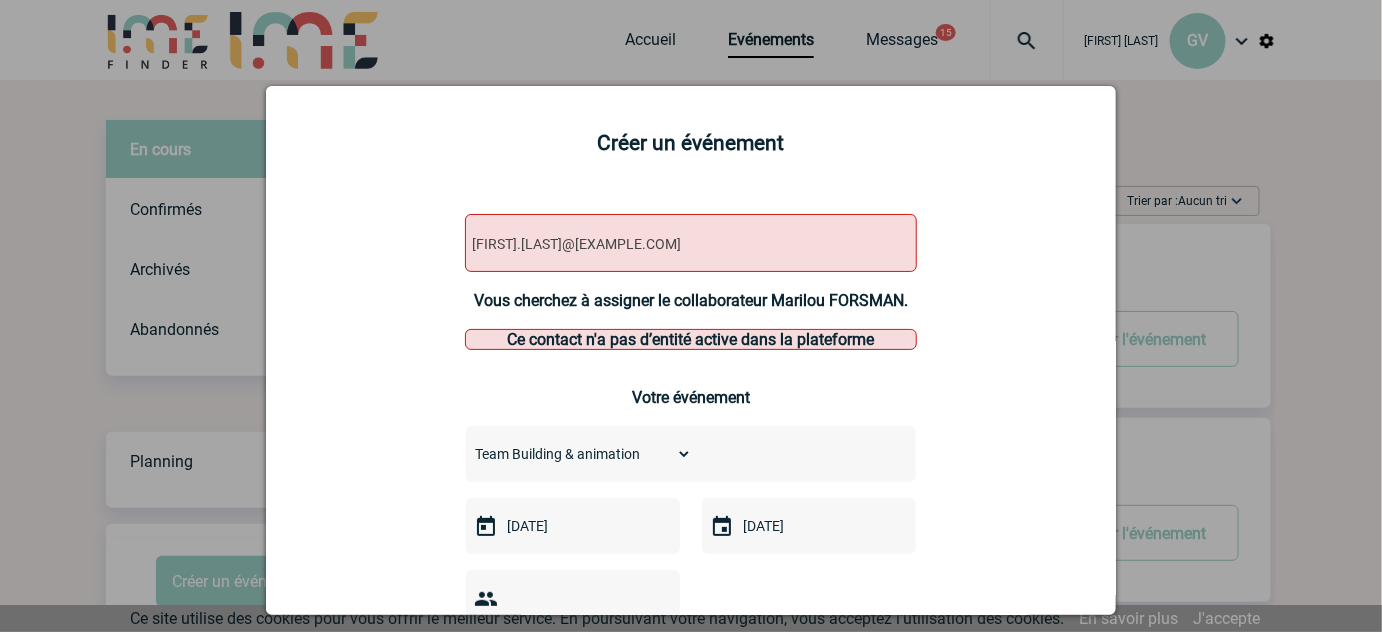 click on "[EMAIL]" at bounding box center (691, 243) 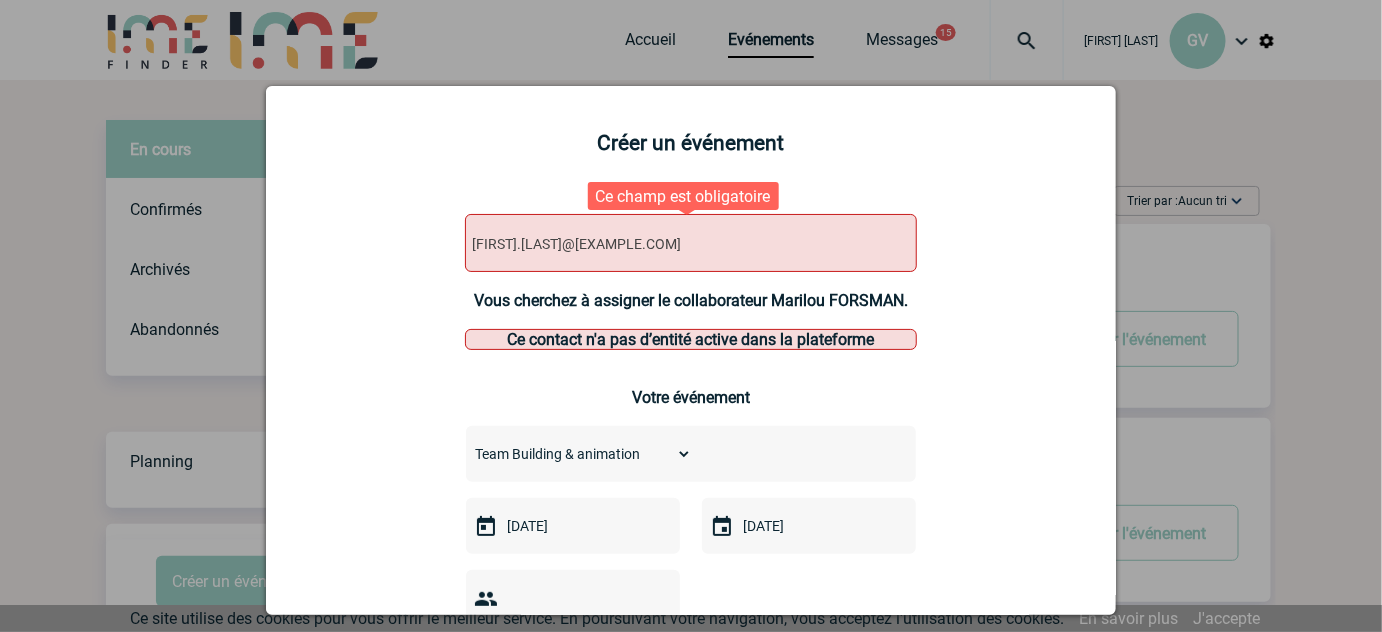 click on "[FIRST].[LAST]@[EXAMPLE.COM]" at bounding box center [639, 244] 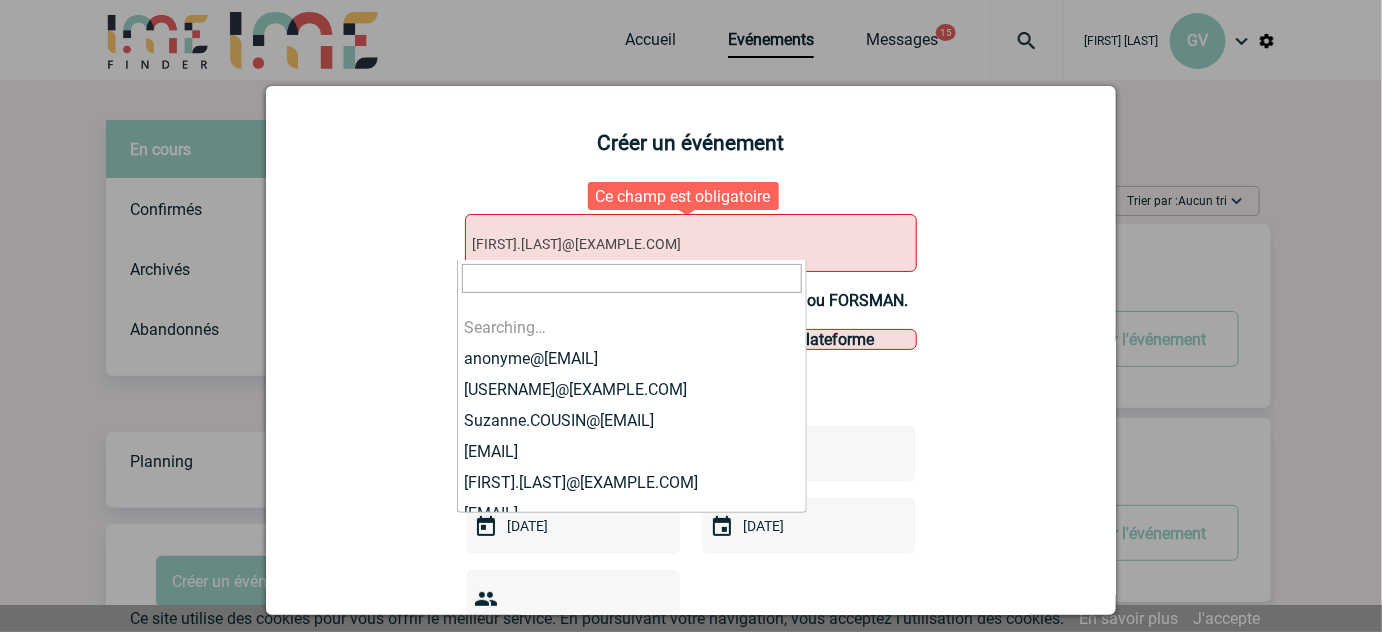 click on "[FIRST].[LAST]@[EXAMPLE.COM]" at bounding box center [639, 244] 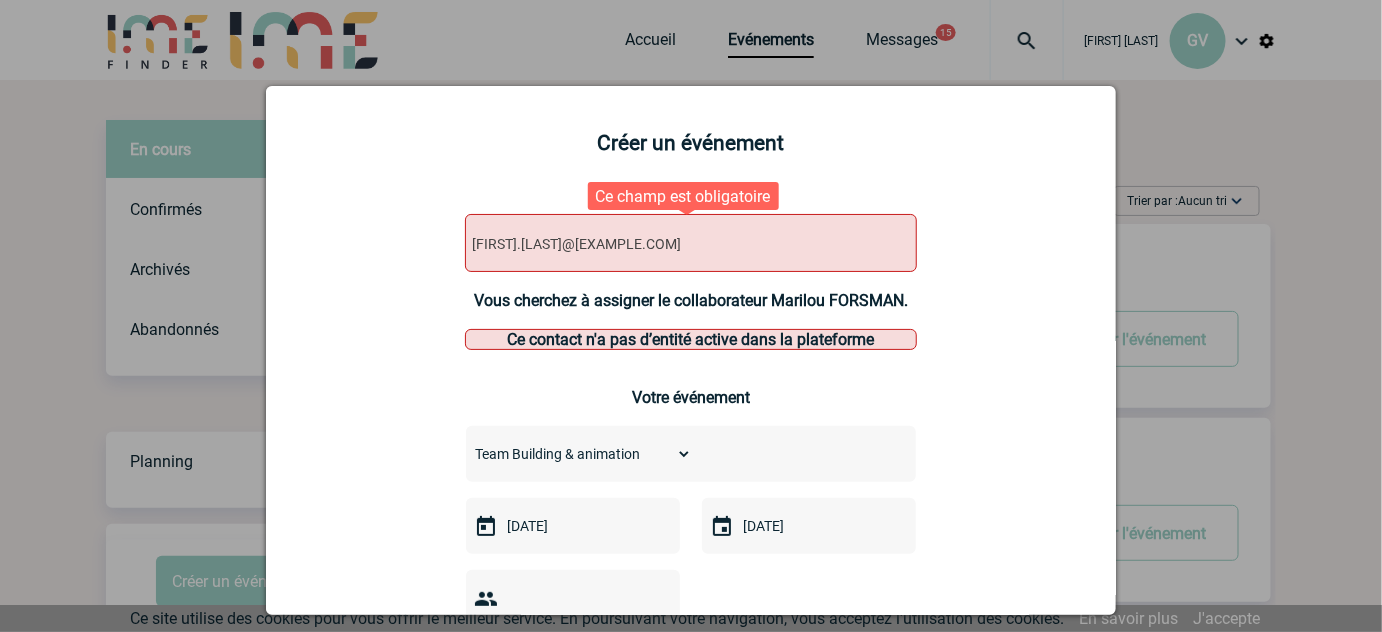 click on "[FIRST].[LAST]@[EXAMPLE.COM]" at bounding box center (639, 244) 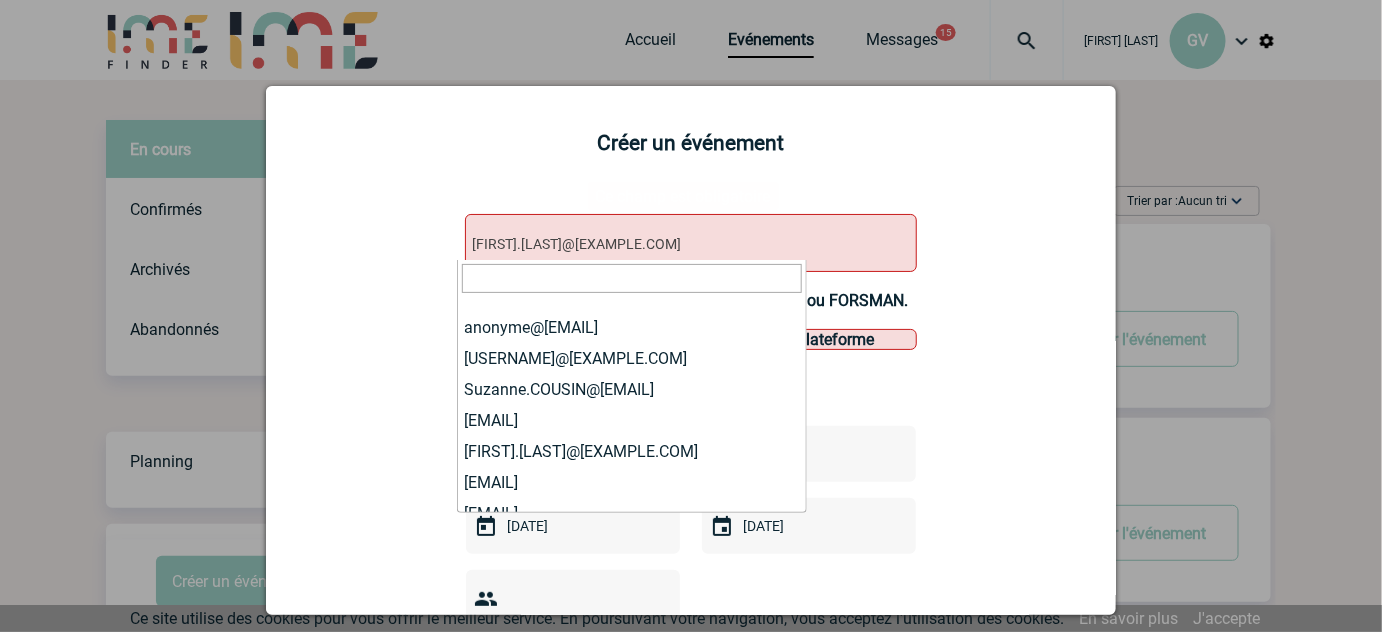 scroll, scrollTop: 385089, scrollLeft: 0, axis: vertical 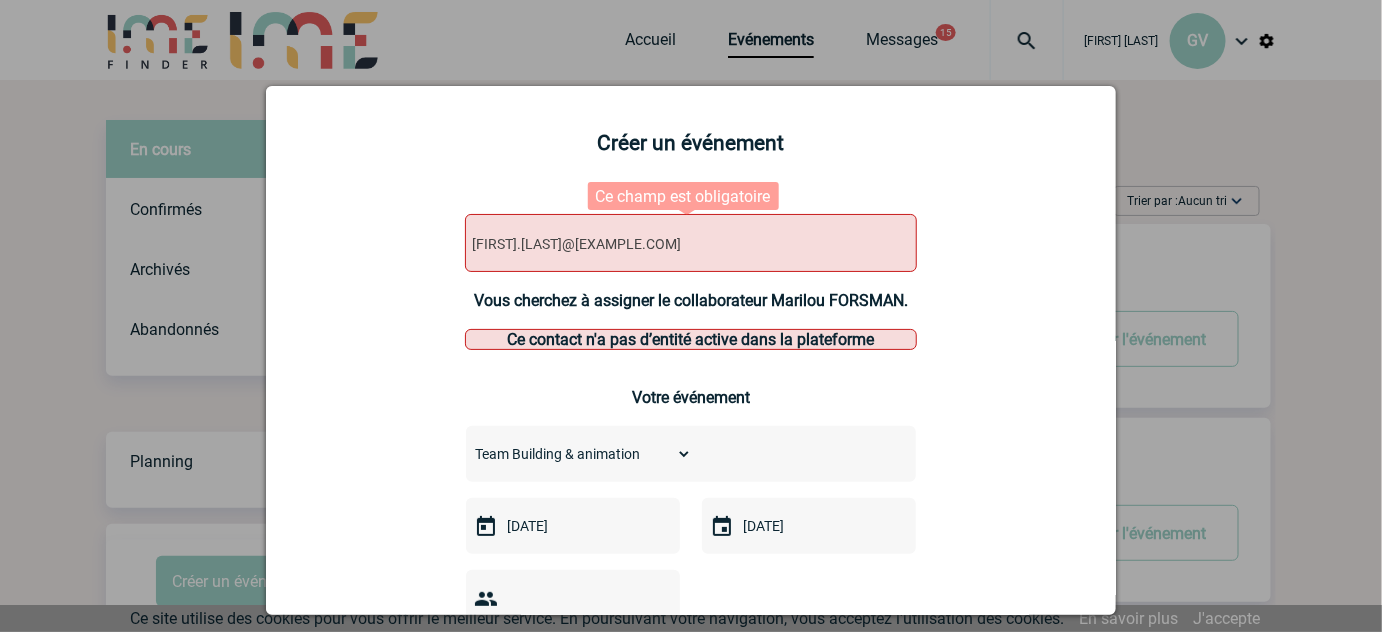 click on "[FIRST].[LAST]@[EXAMPLE.COM]" at bounding box center (639, 244) 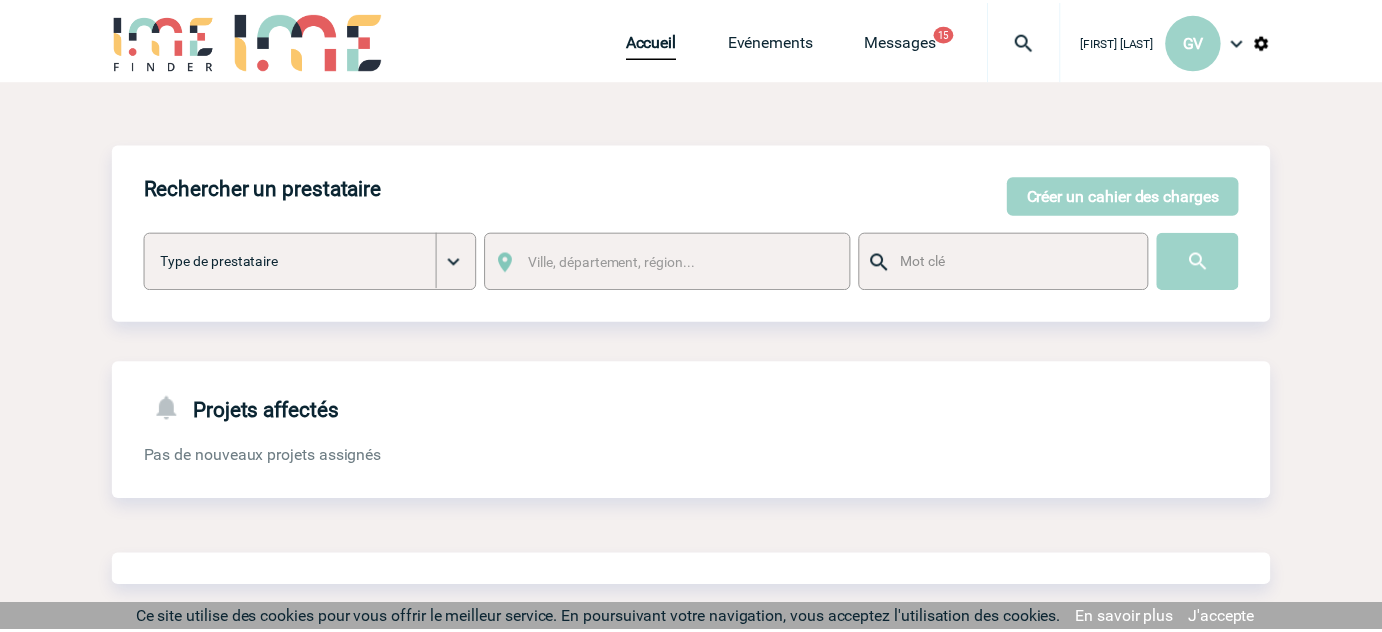 scroll, scrollTop: 0, scrollLeft: 0, axis: both 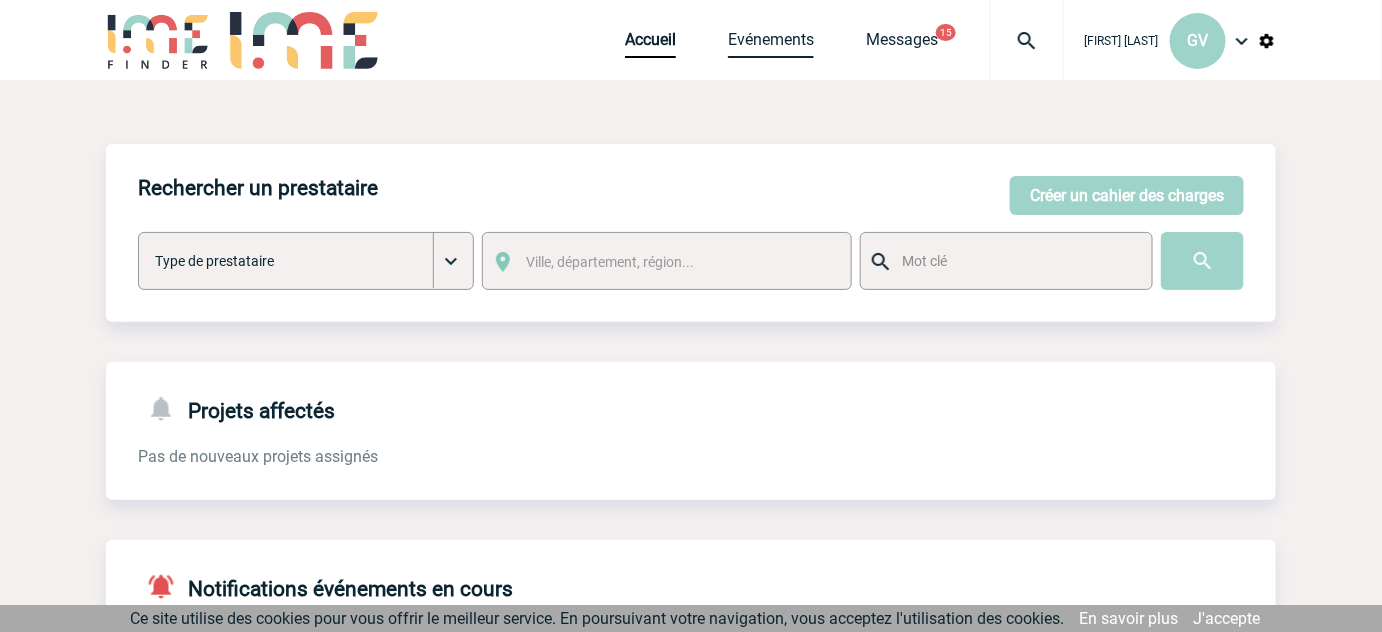 click on "Evénements" at bounding box center (771, 44) 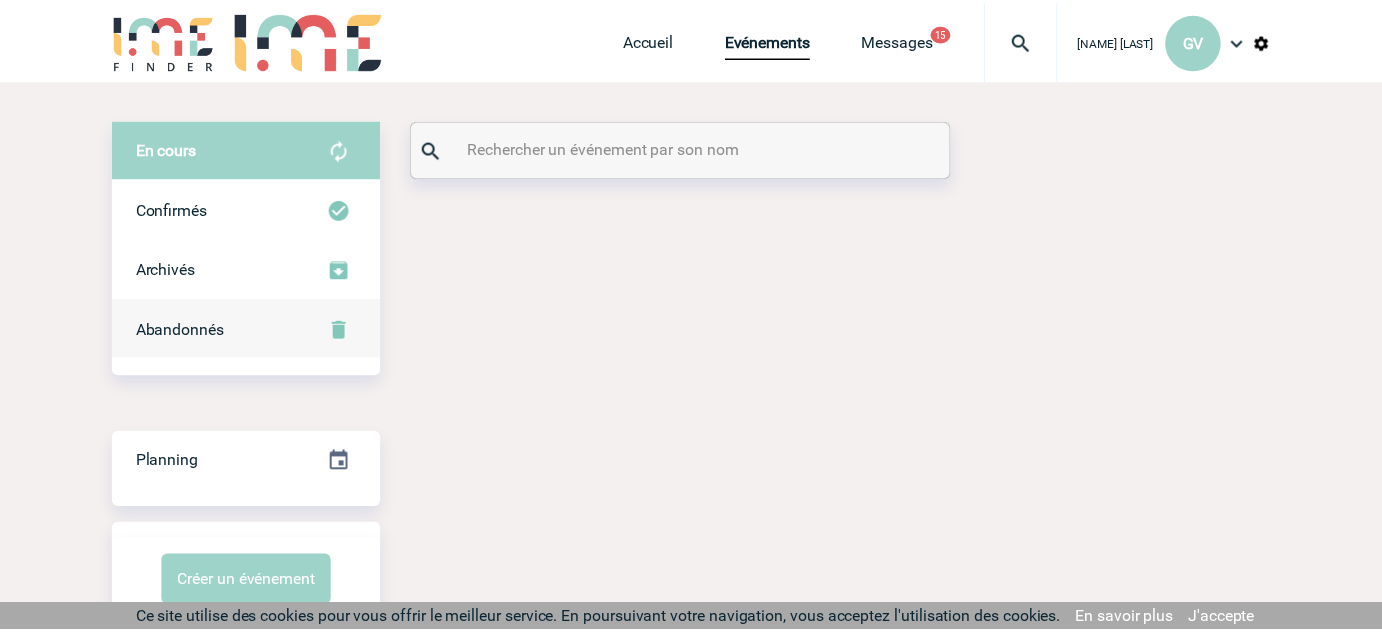 scroll, scrollTop: 0, scrollLeft: 0, axis: both 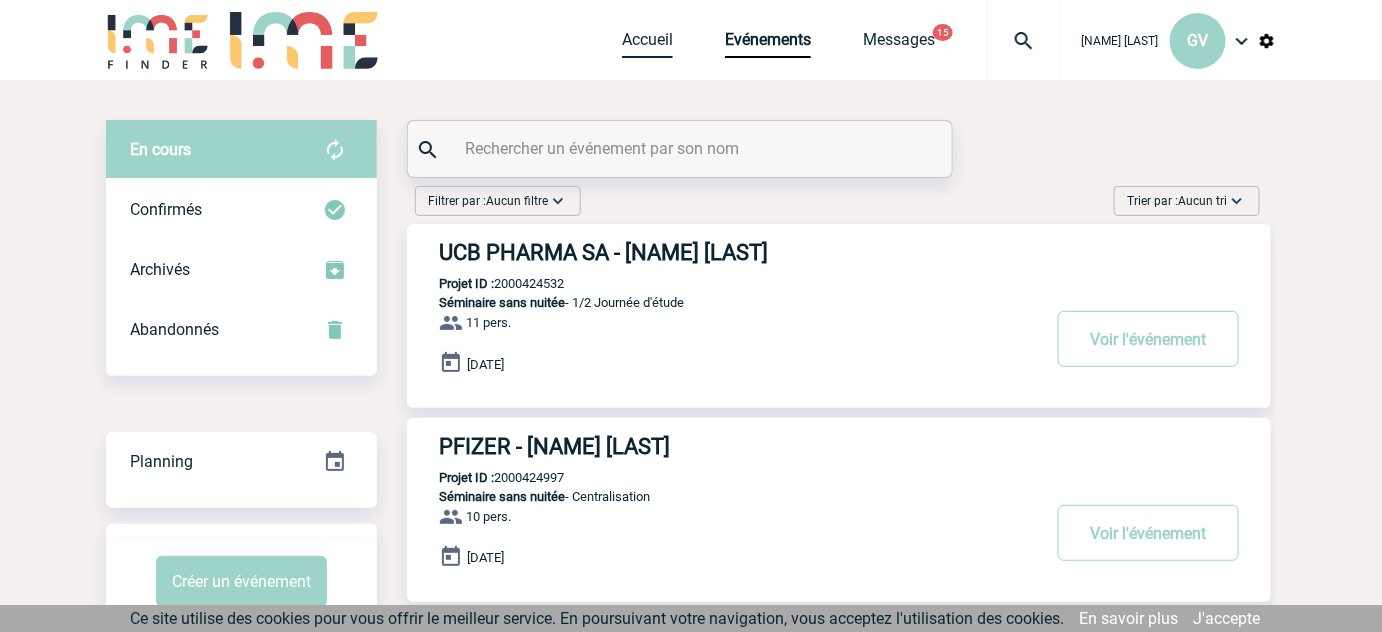 click on "Accueil" at bounding box center [647, 44] 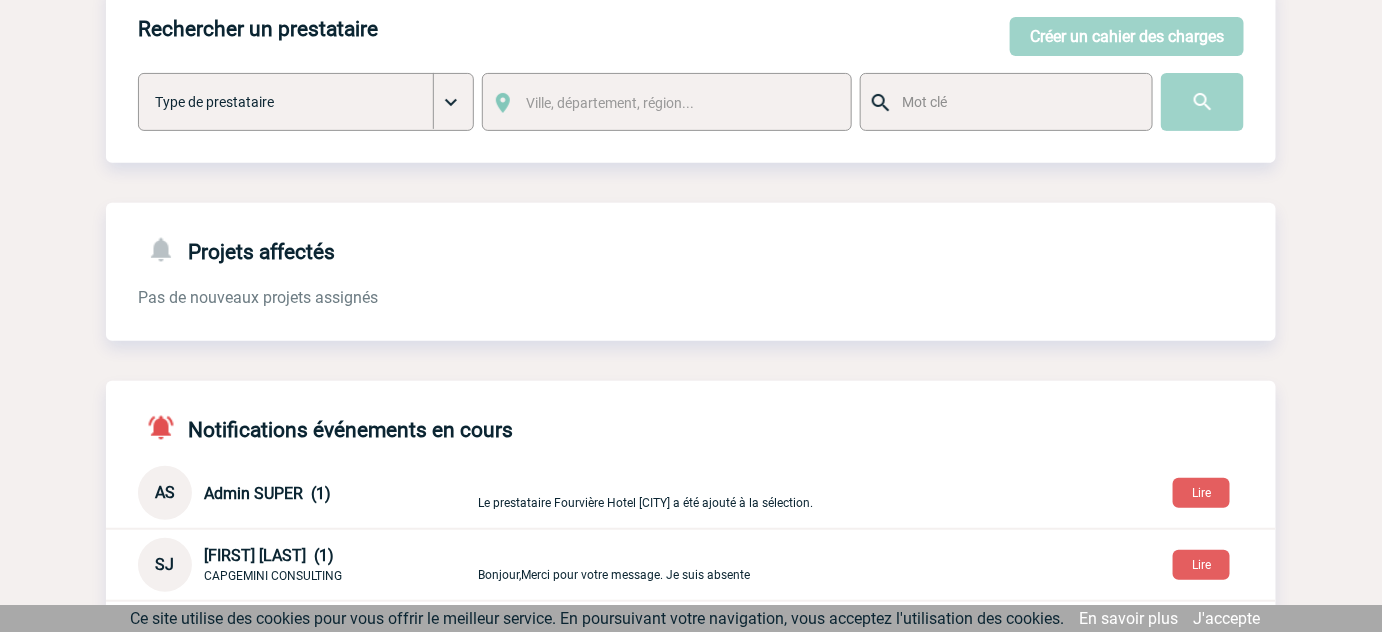 scroll, scrollTop: 0, scrollLeft: 0, axis: both 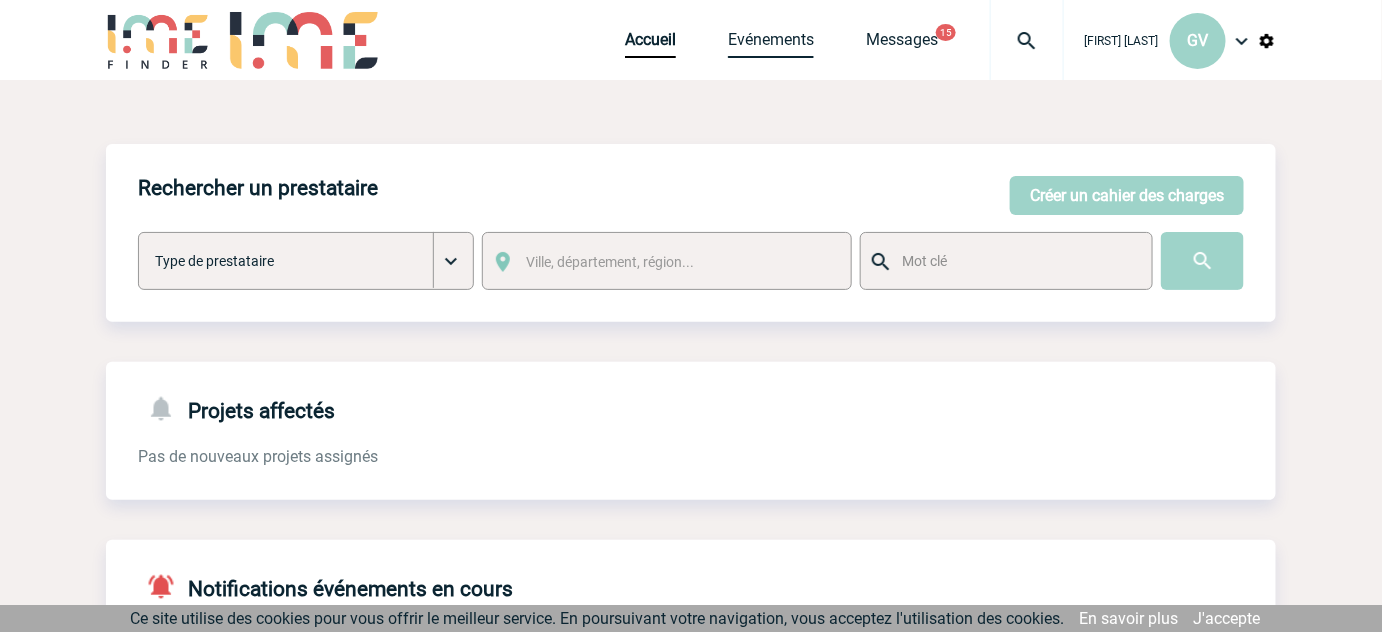 click on "Evénements" at bounding box center [771, 44] 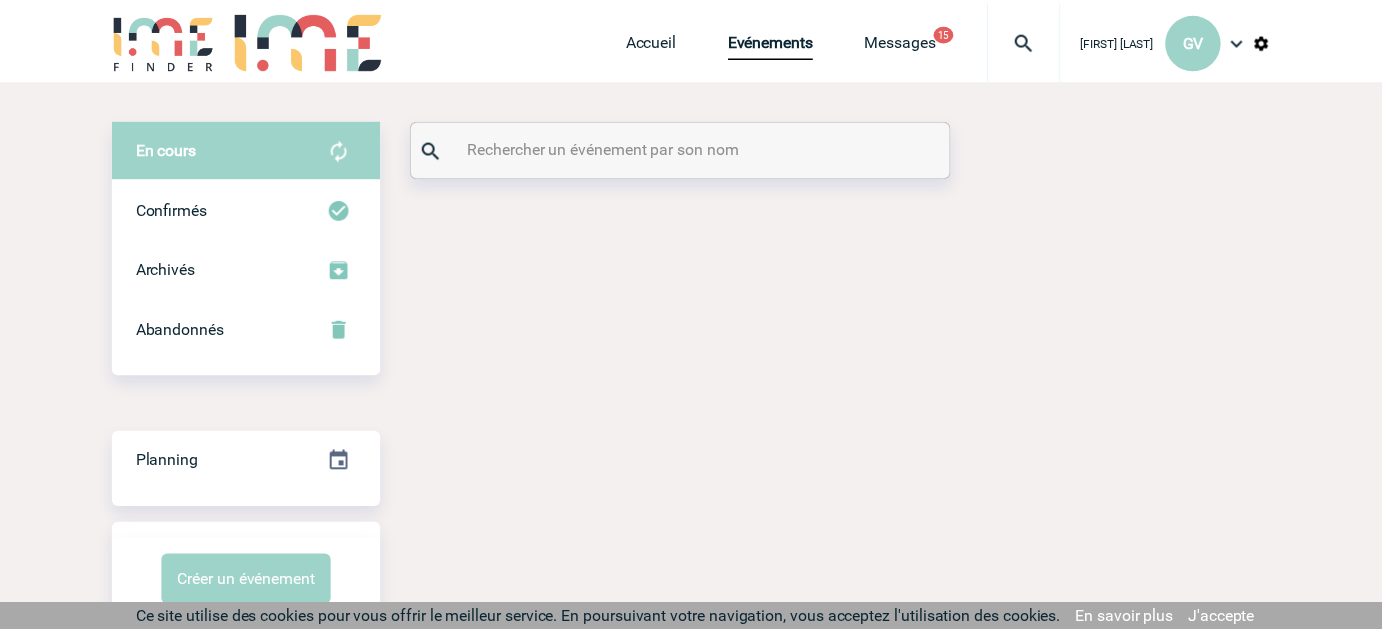 scroll, scrollTop: 0, scrollLeft: 0, axis: both 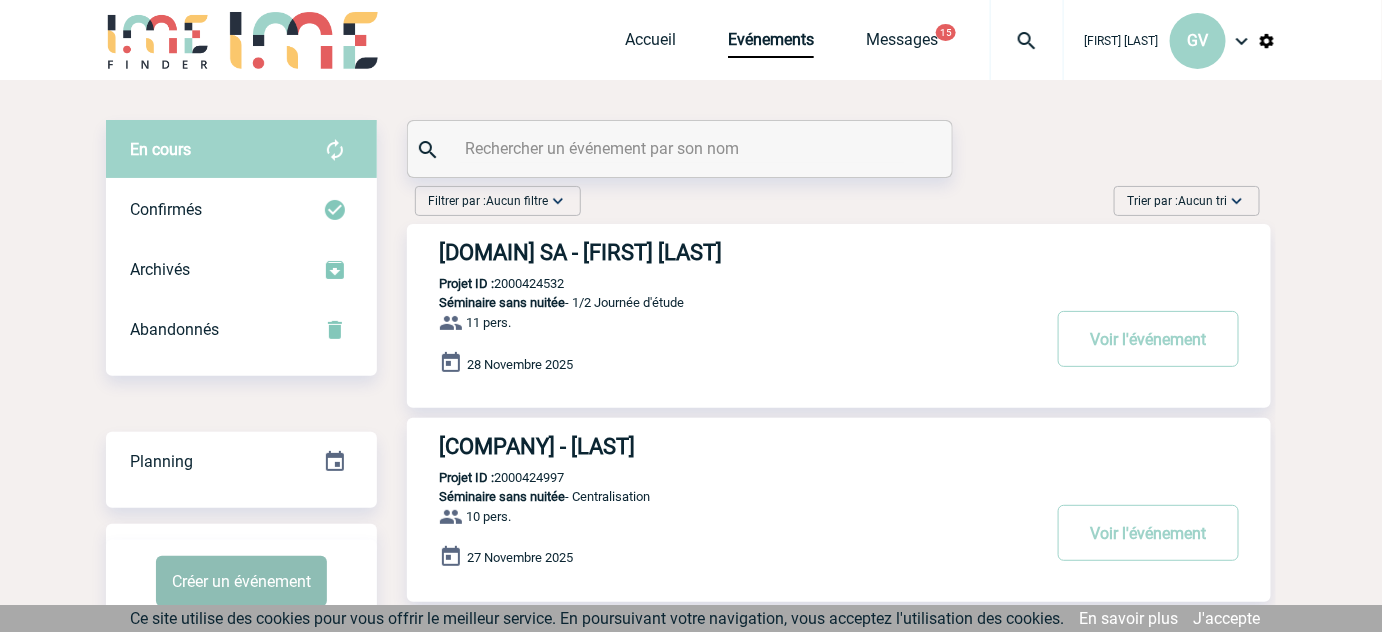 click on "Créer un événement" at bounding box center [241, 581] 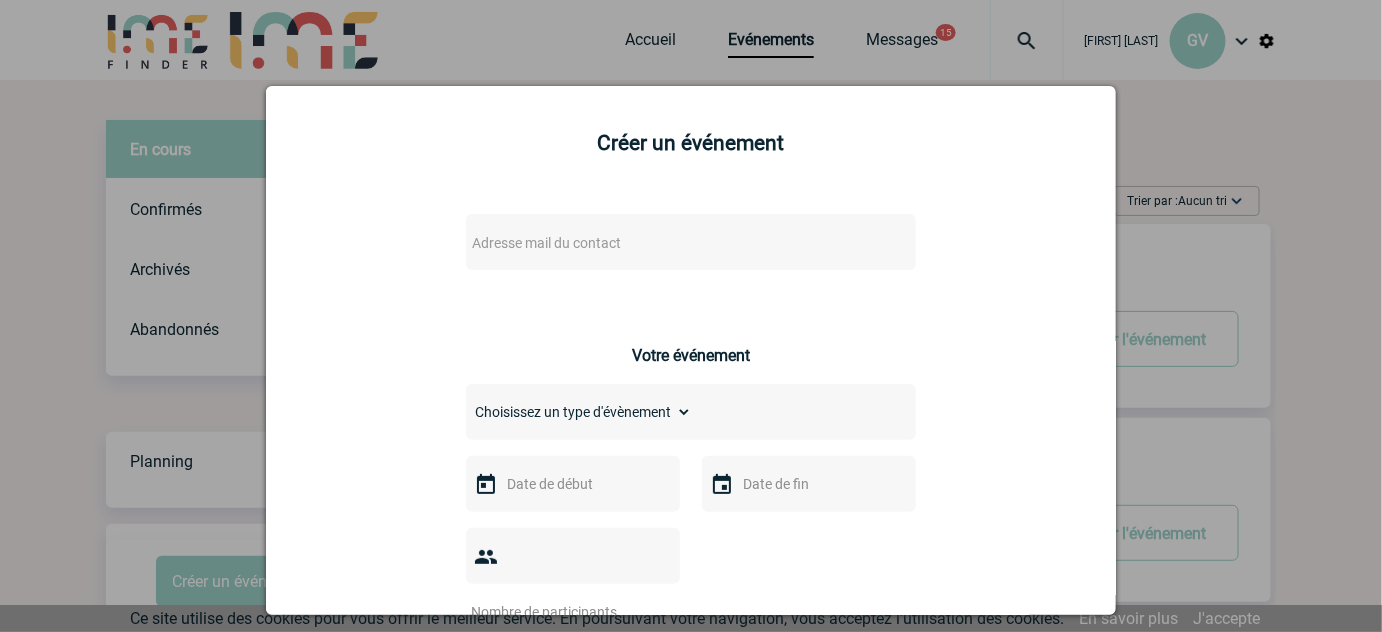 click on "Adresse mail du contact" at bounding box center (691, 242) 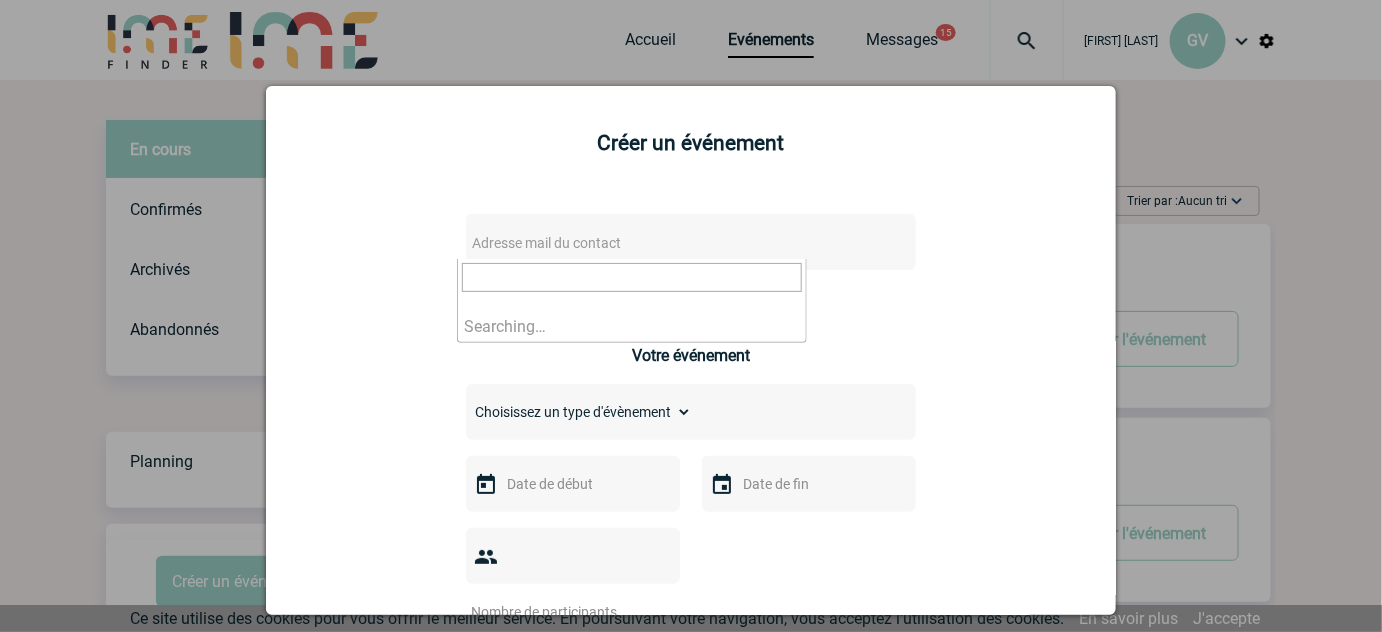 click on "Adresse mail du contact" at bounding box center [546, 243] 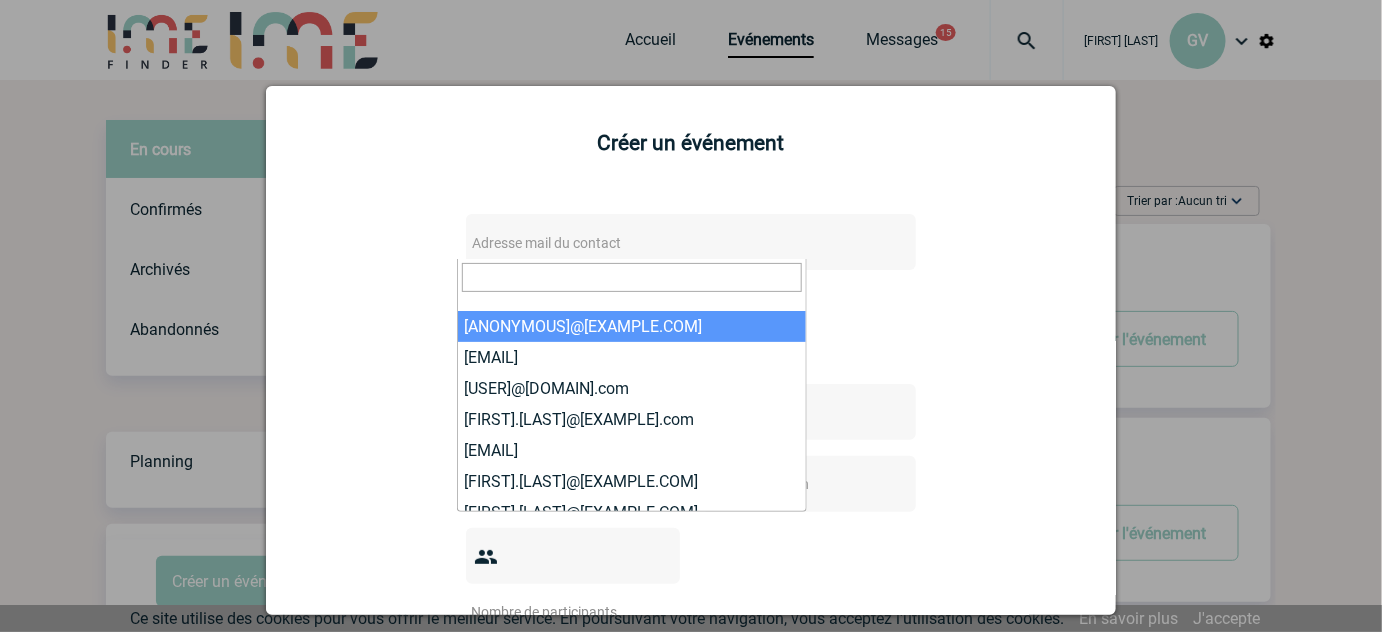 paste on "[FIRST].[LAST]@[DOMAIN].com" 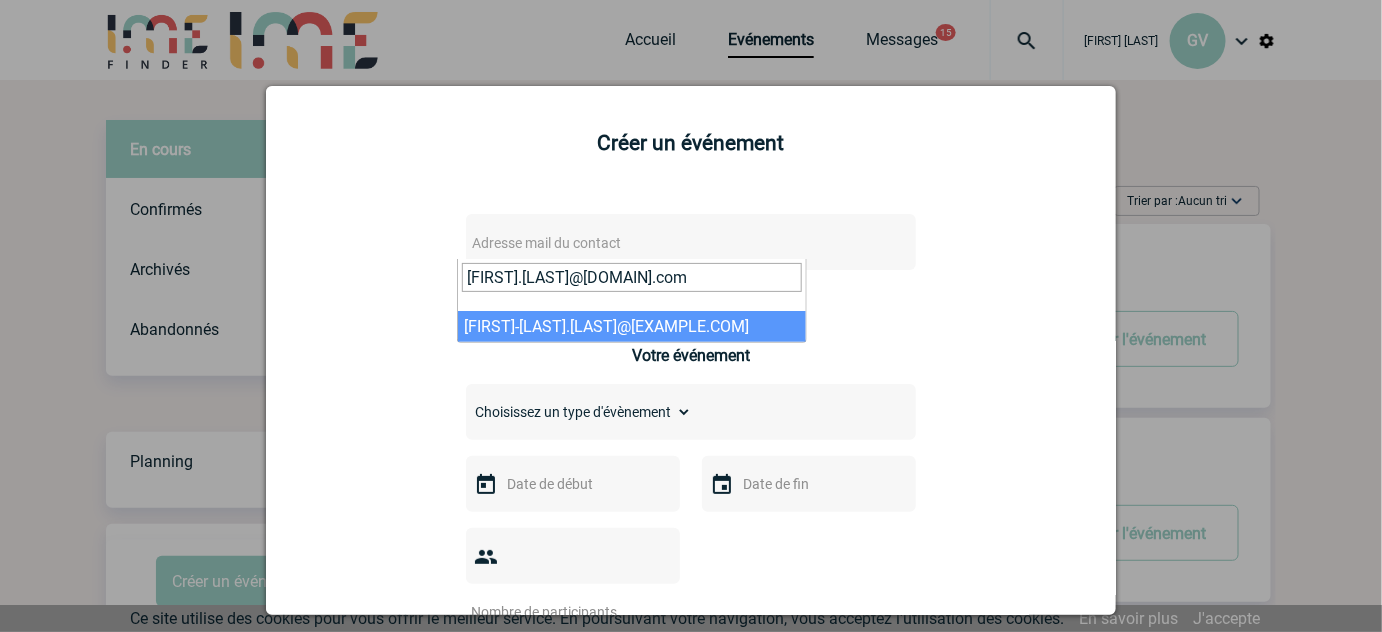 type on "[FIRST].[LAST]@[DOMAIN].com" 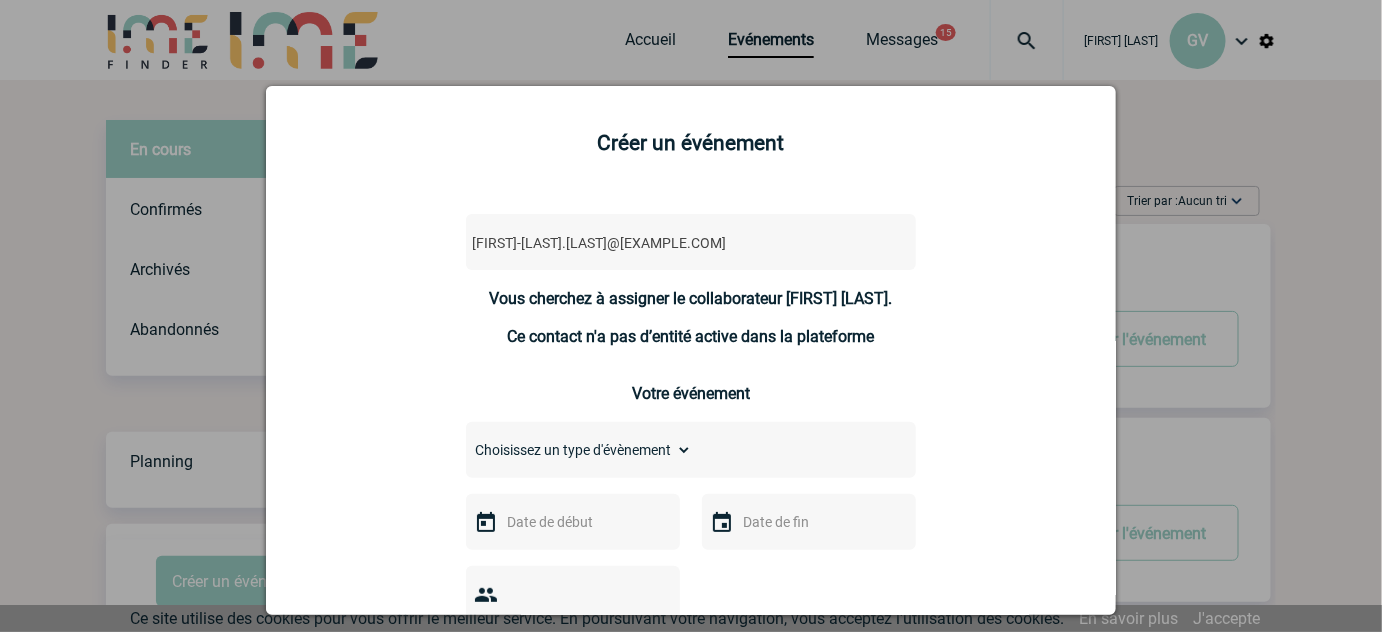click on "[FIRST]-[LAST].[LAST]@[EXAMPLE.COM]" at bounding box center [639, 243] 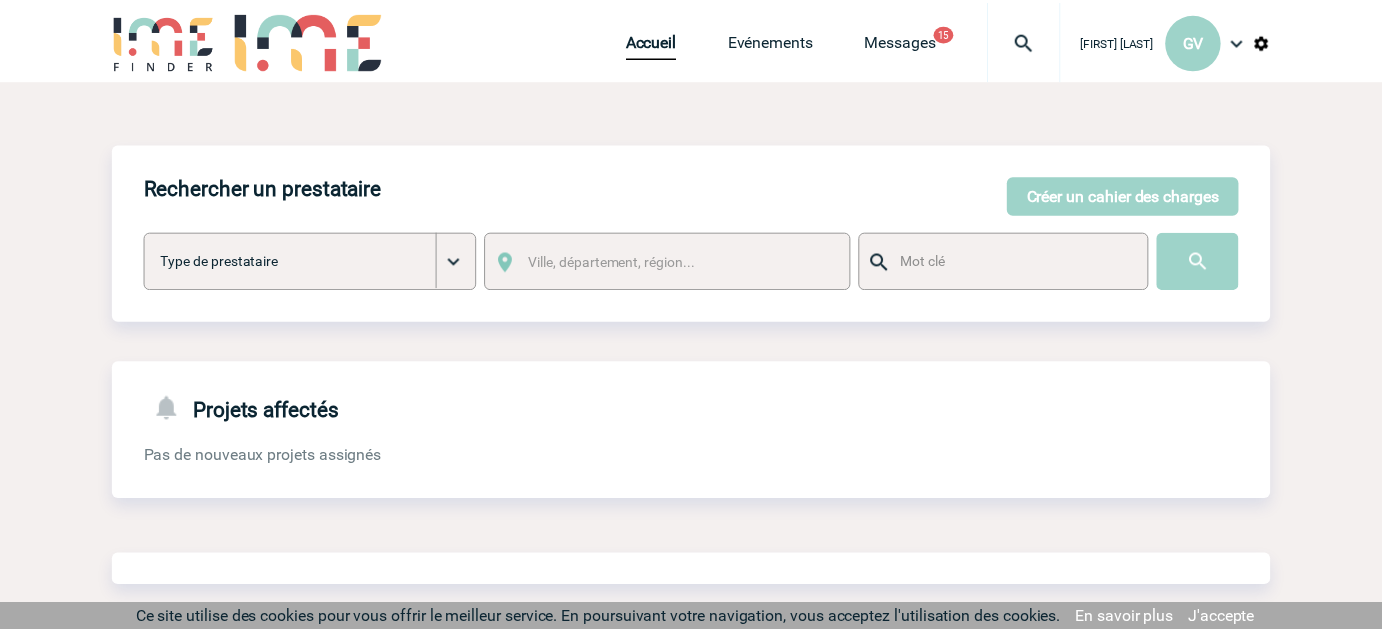 scroll, scrollTop: 0, scrollLeft: 0, axis: both 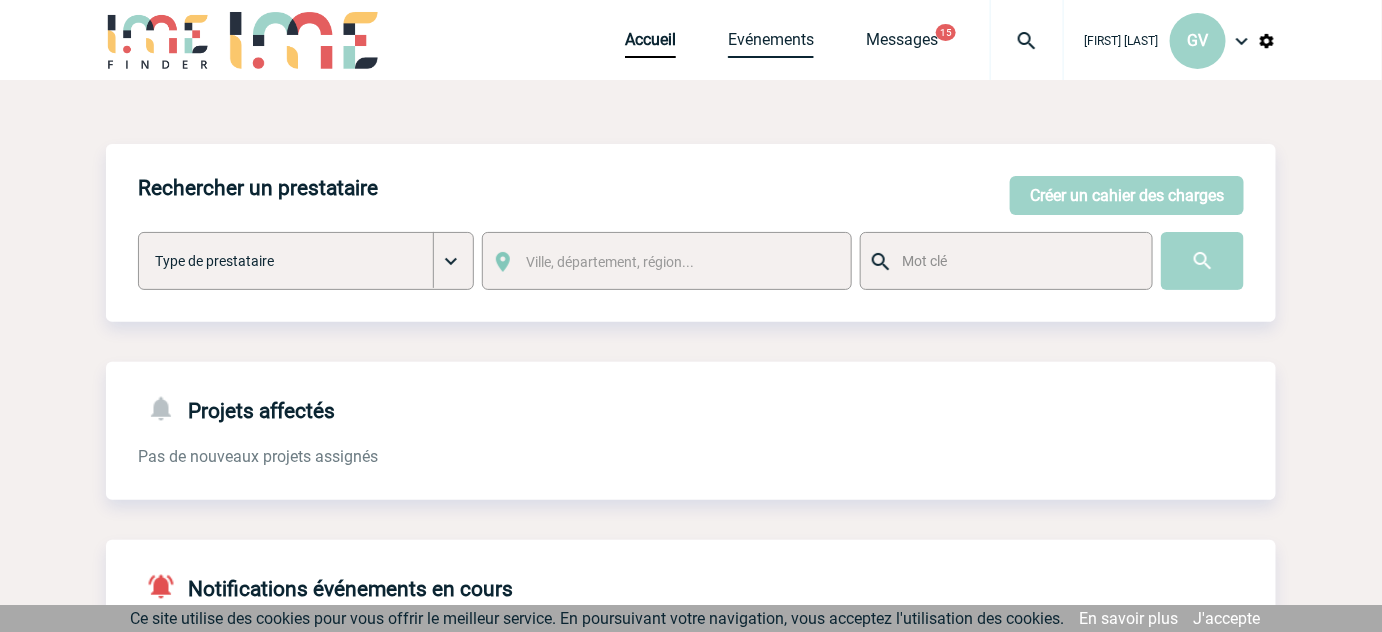 click on "Evénements" at bounding box center (771, 44) 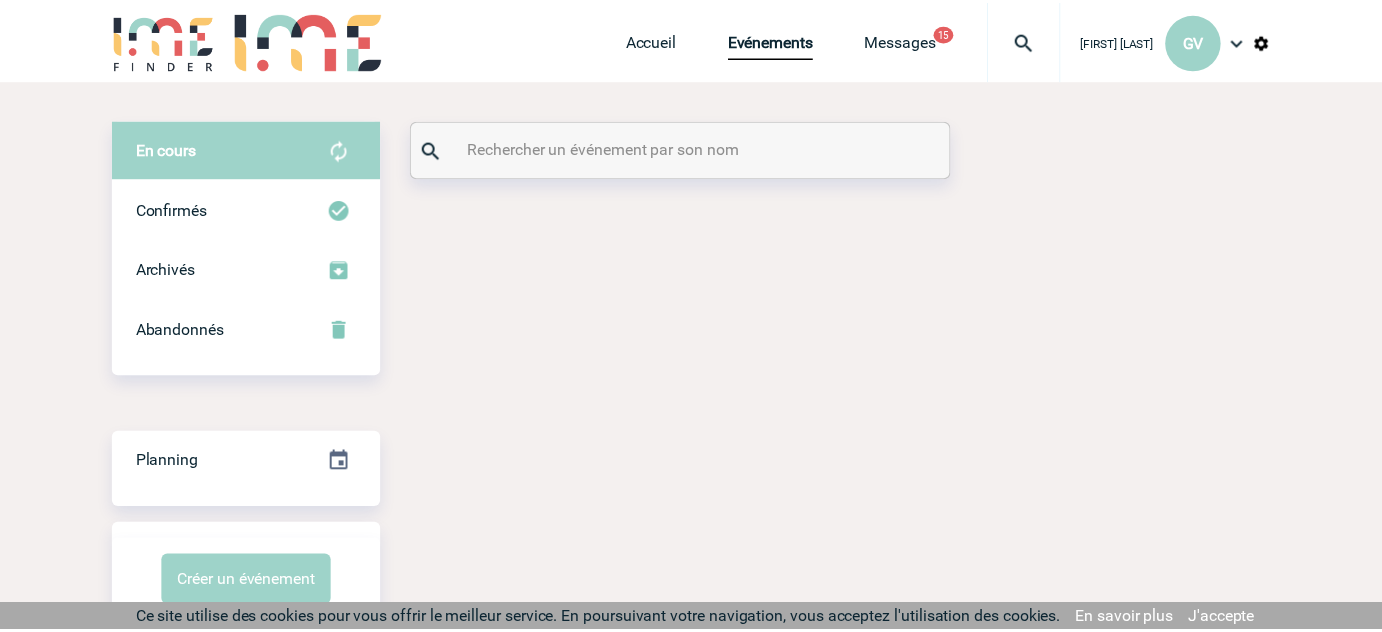 scroll, scrollTop: 0, scrollLeft: 0, axis: both 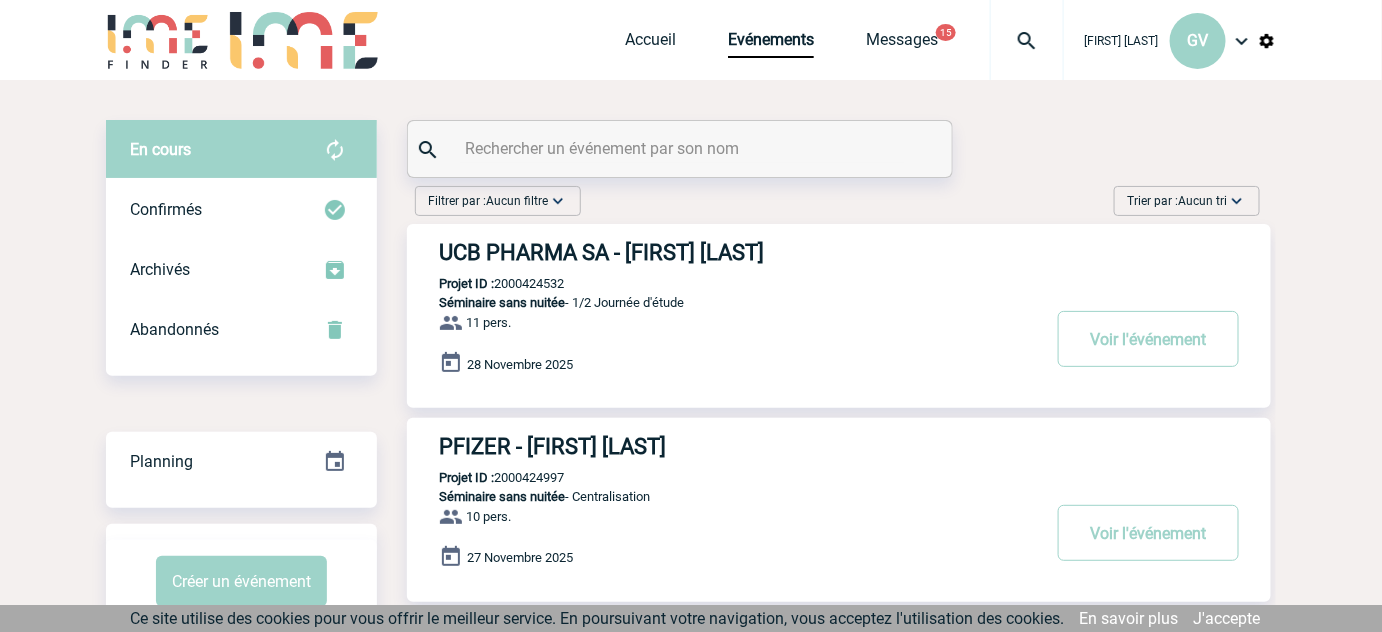 click at bounding box center (682, 148) 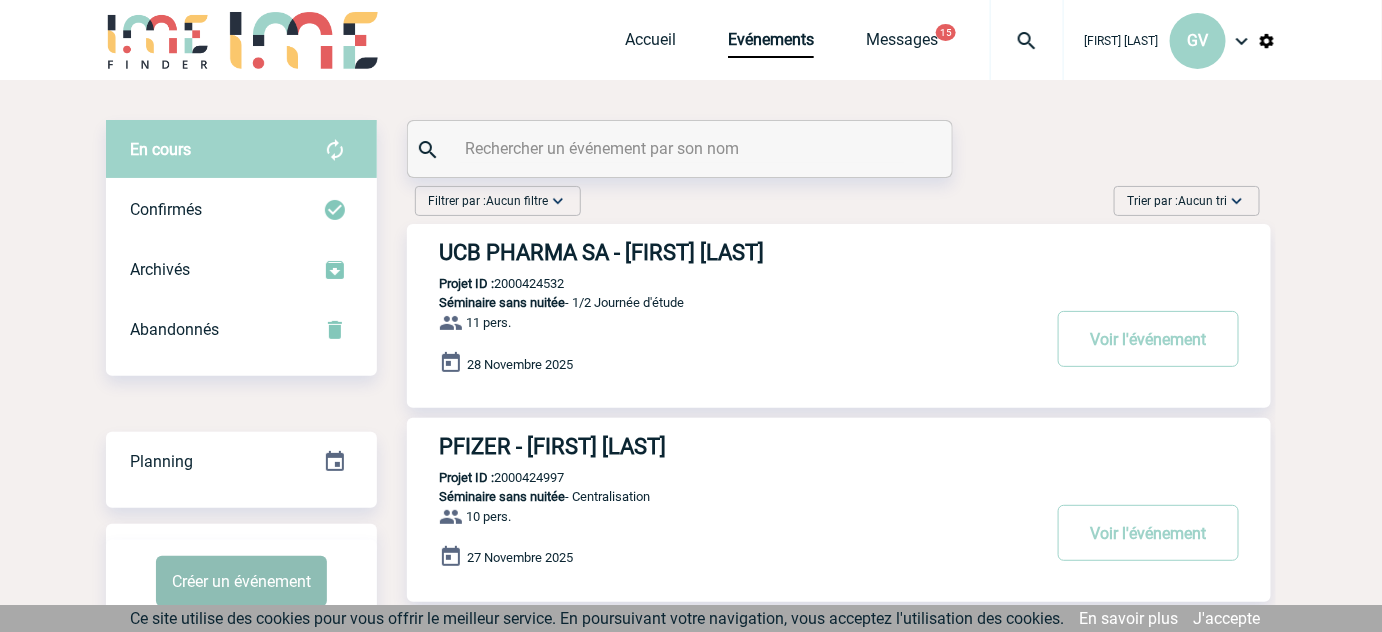 click on "Créer un événement" at bounding box center (241, 581) 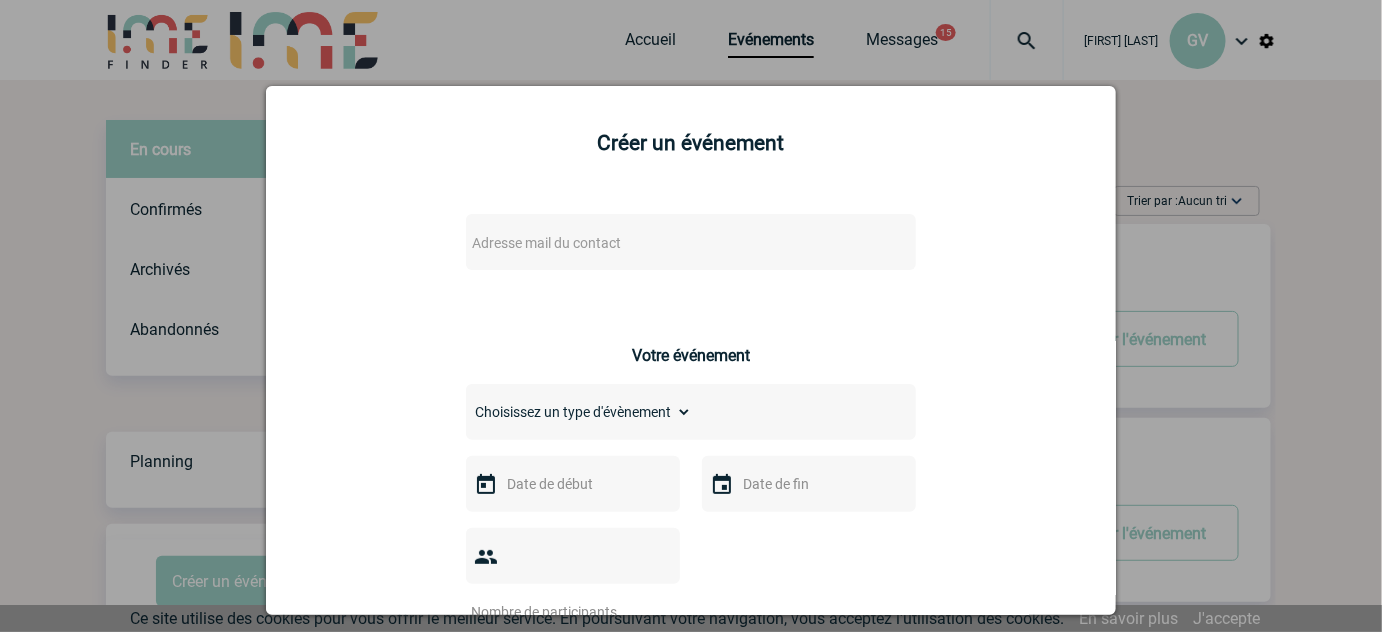 click on "[FIRST] [LAST]
GV
Accueil
Evénements
15" at bounding box center [691, 1139] 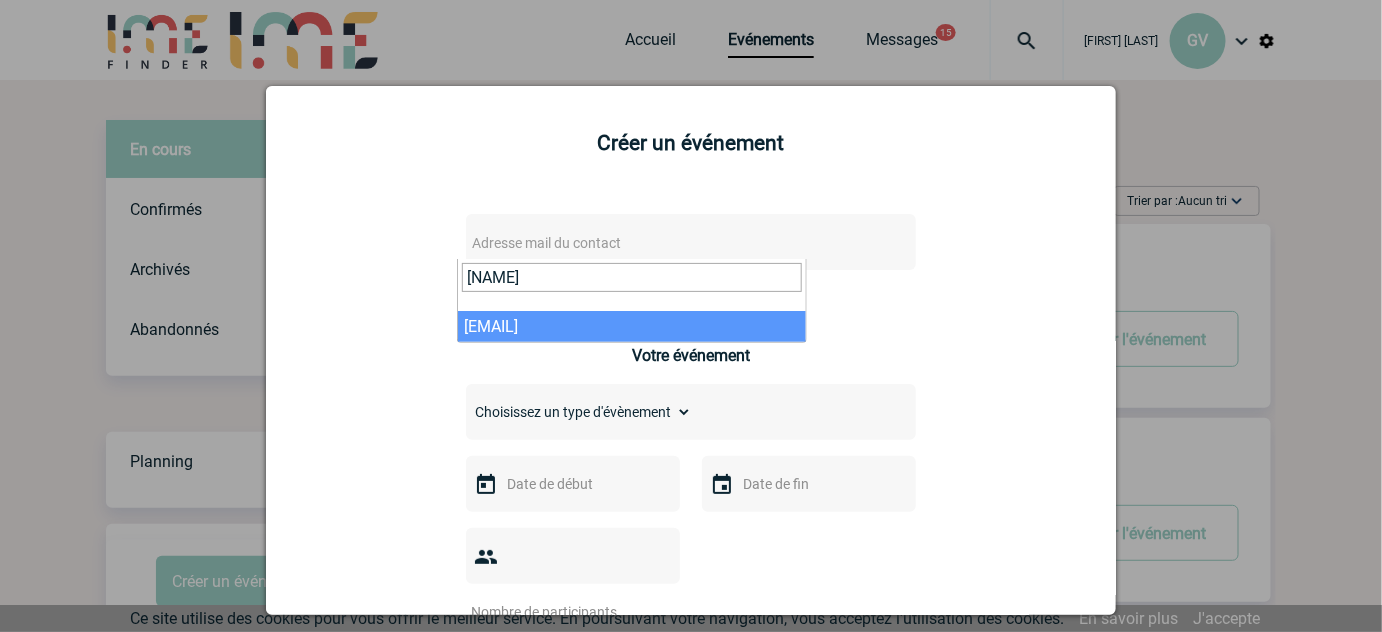 type on "[NAME]" 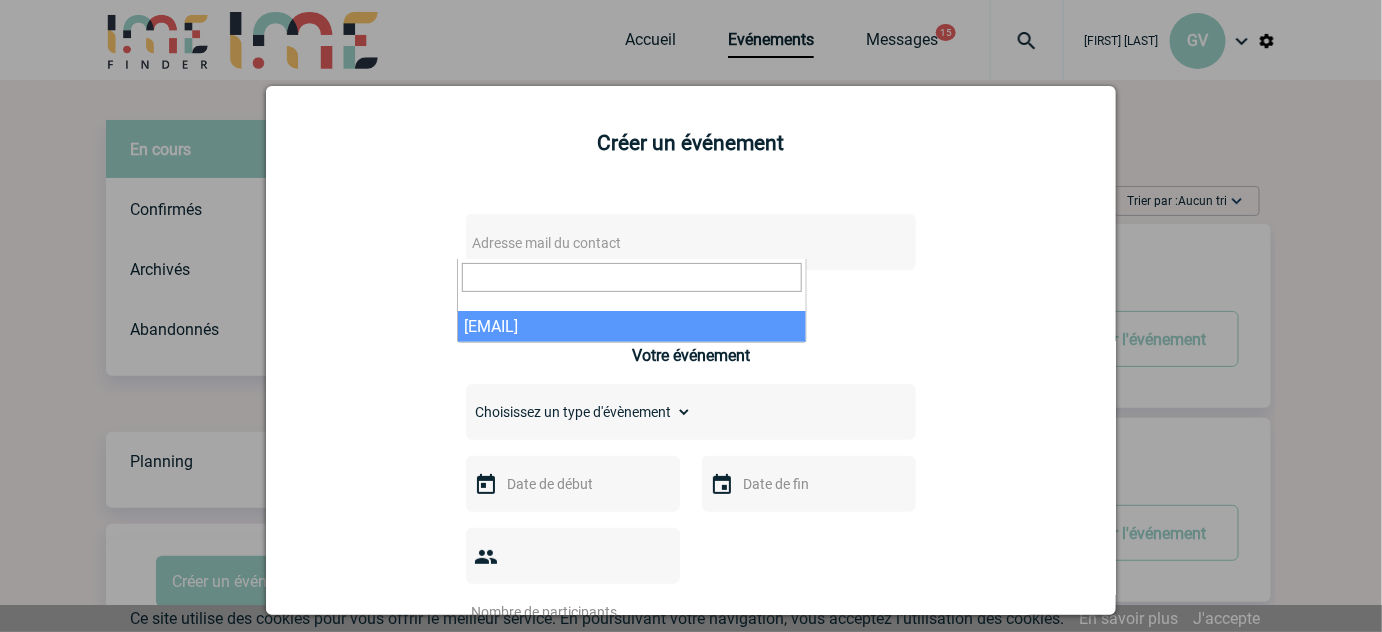 select on "132718" 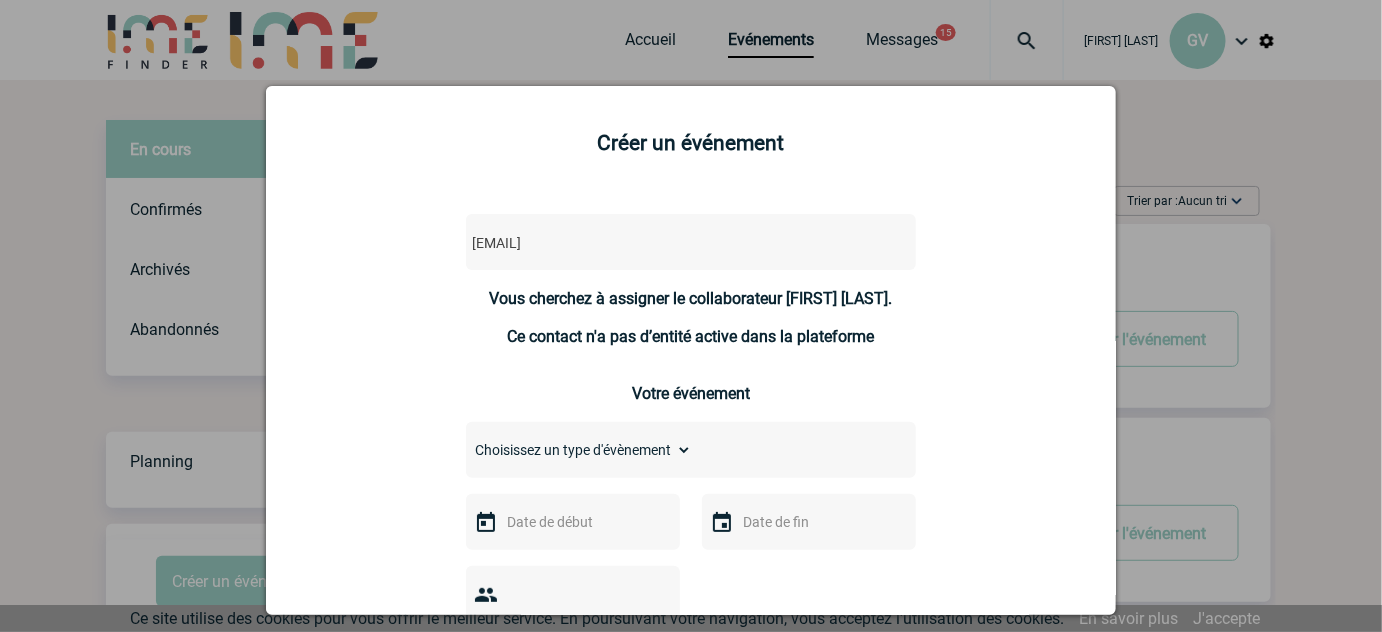 click on "Créer un événement
[EMAIL] [EMAIL]
Vous cherchez à assigner le collaborateur [FIRST] [LAST].
Ce contact n'a pas d’entité active dans la plateforme
Votre événement
Choisissez un type d'évènement
Repas de groupe" at bounding box center [691, 350] 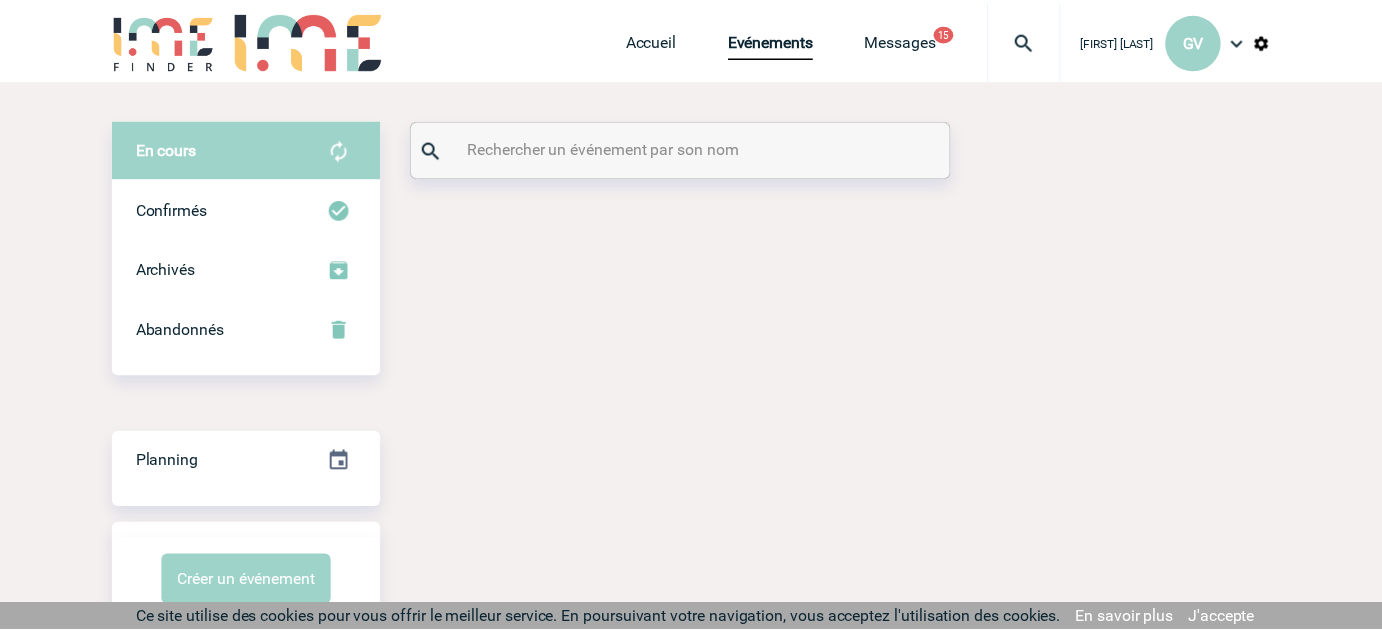 scroll, scrollTop: 0, scrollLeft: 0, axis: both 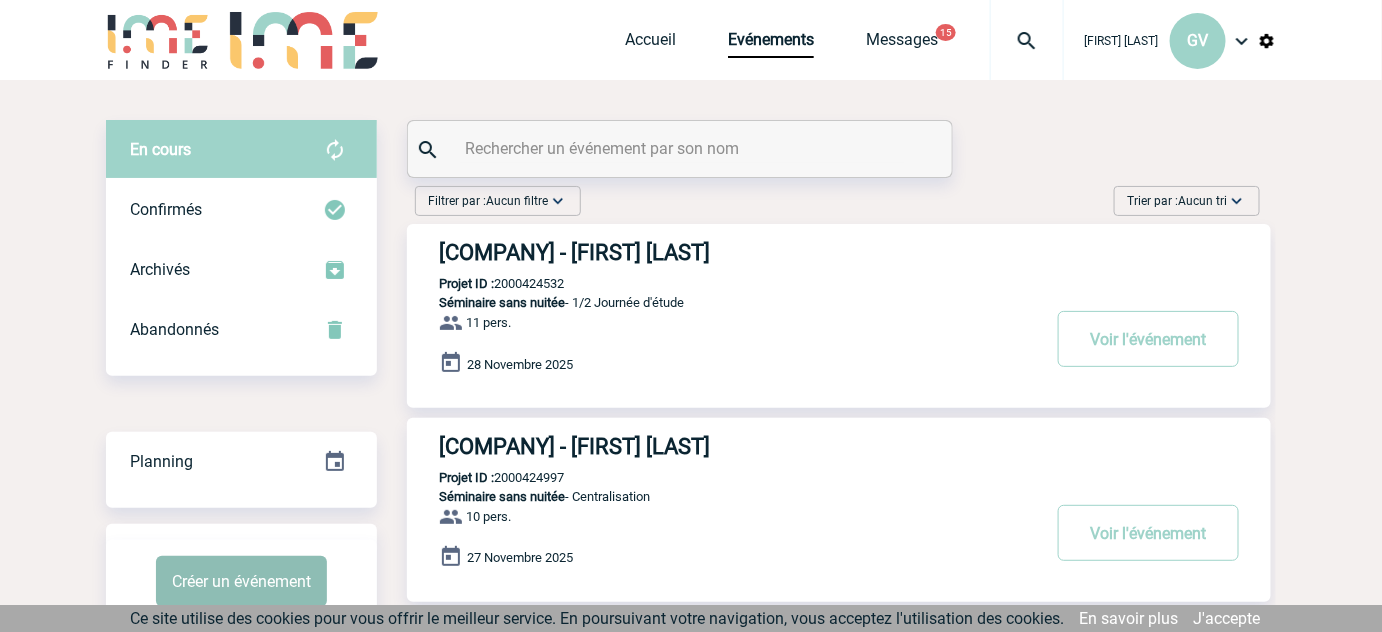click on "Créer un événement" at bounding box center [241, 581] 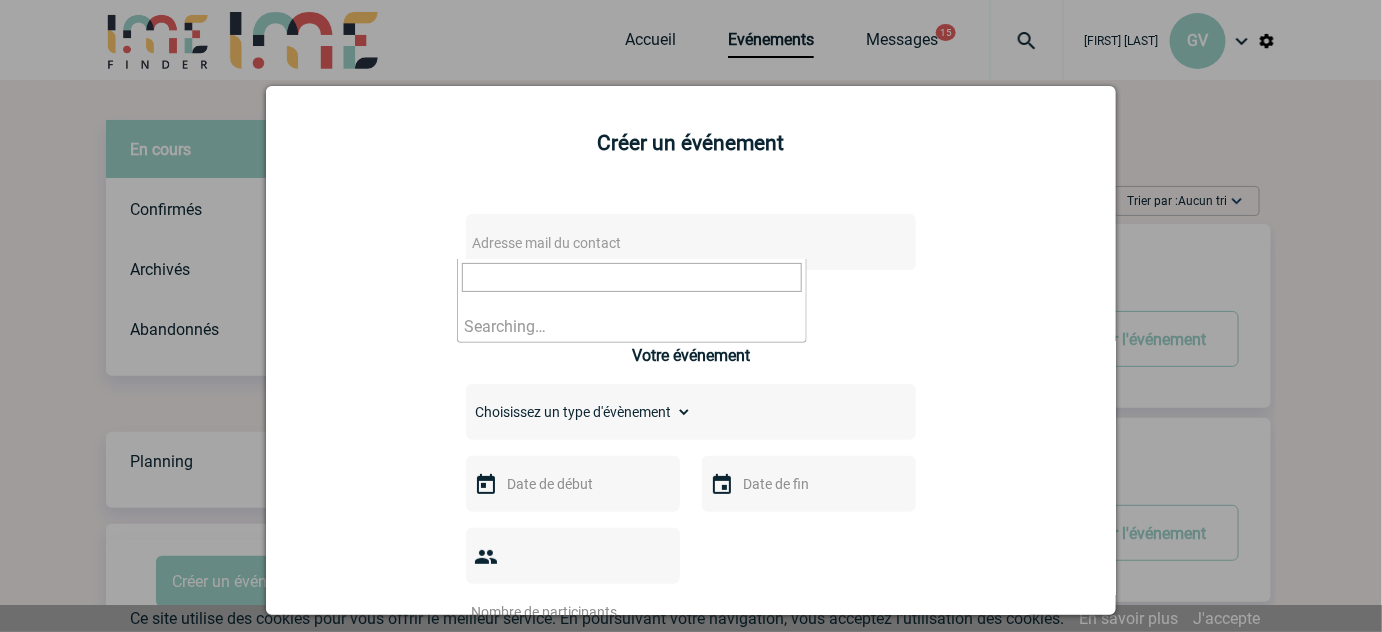 click on "Adresse mail du contact" at bounding box center [546, 243] 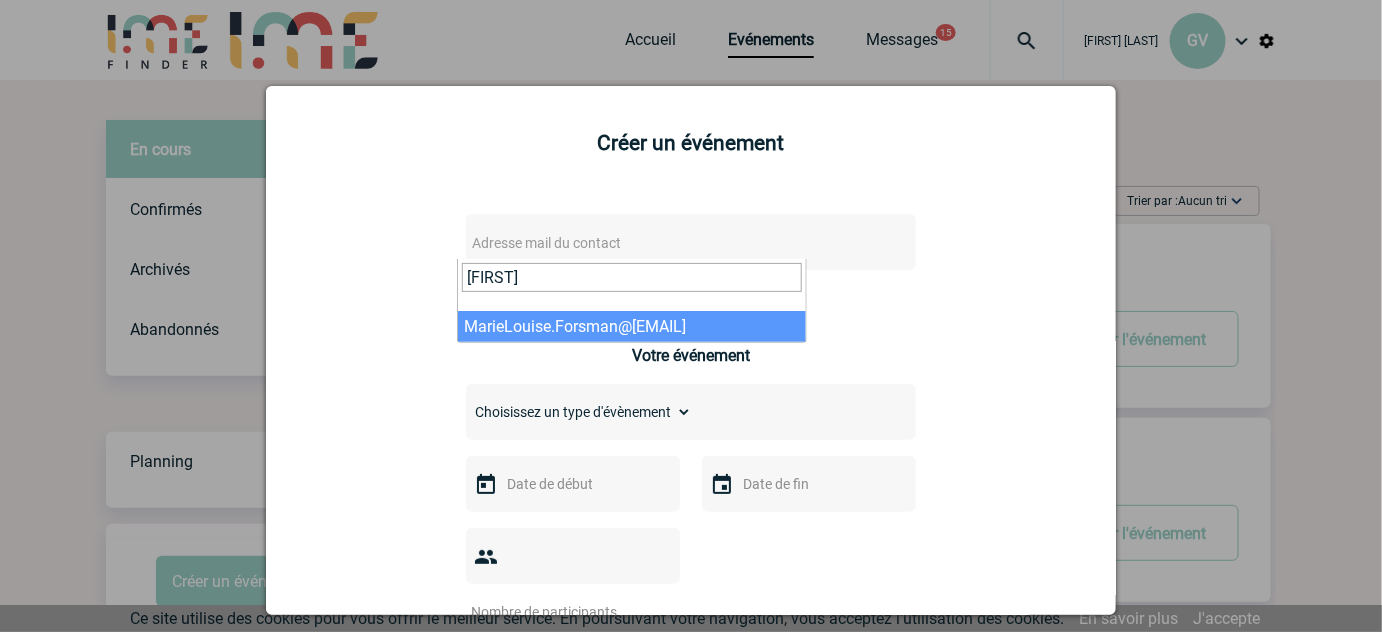 type on "[FIRST]" 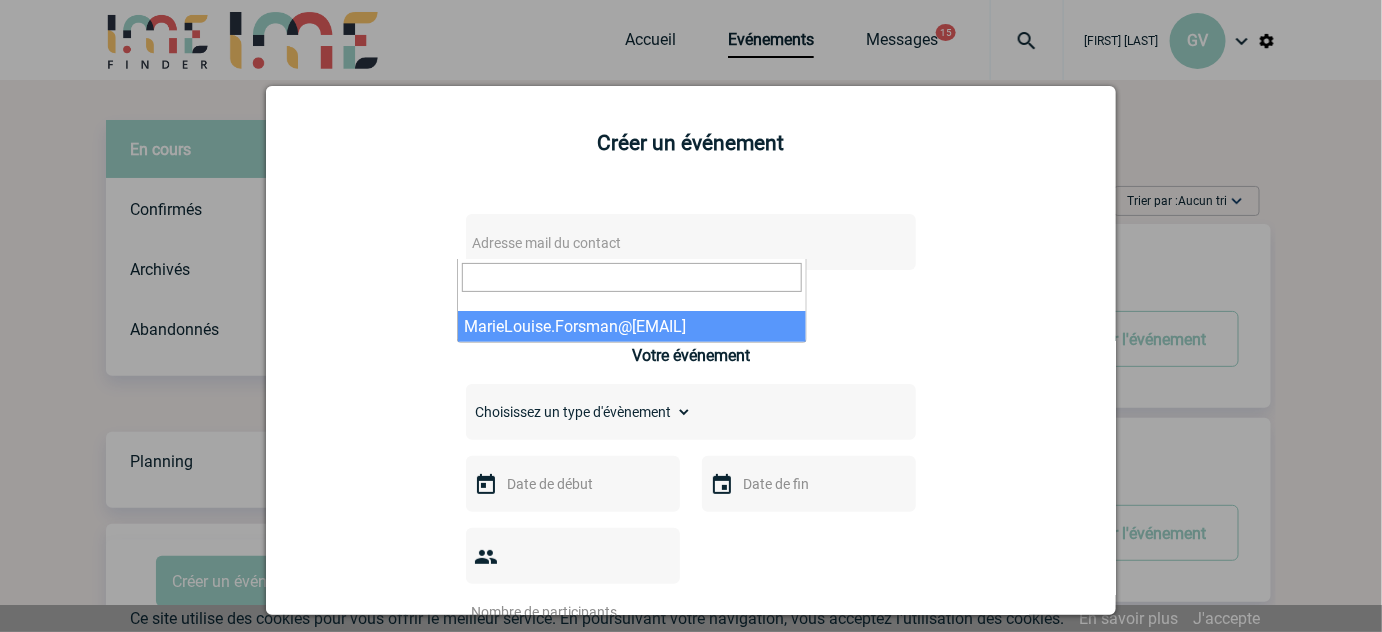 select on "132718" 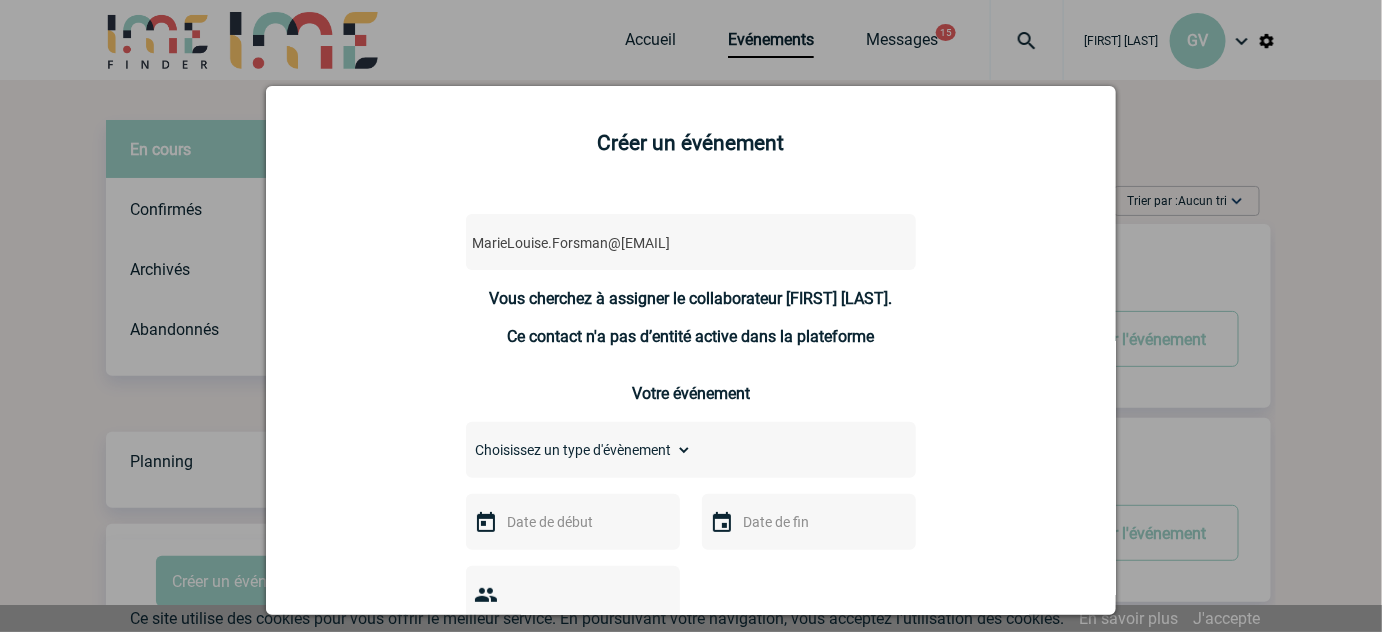 click at bounding box center (691, 316) 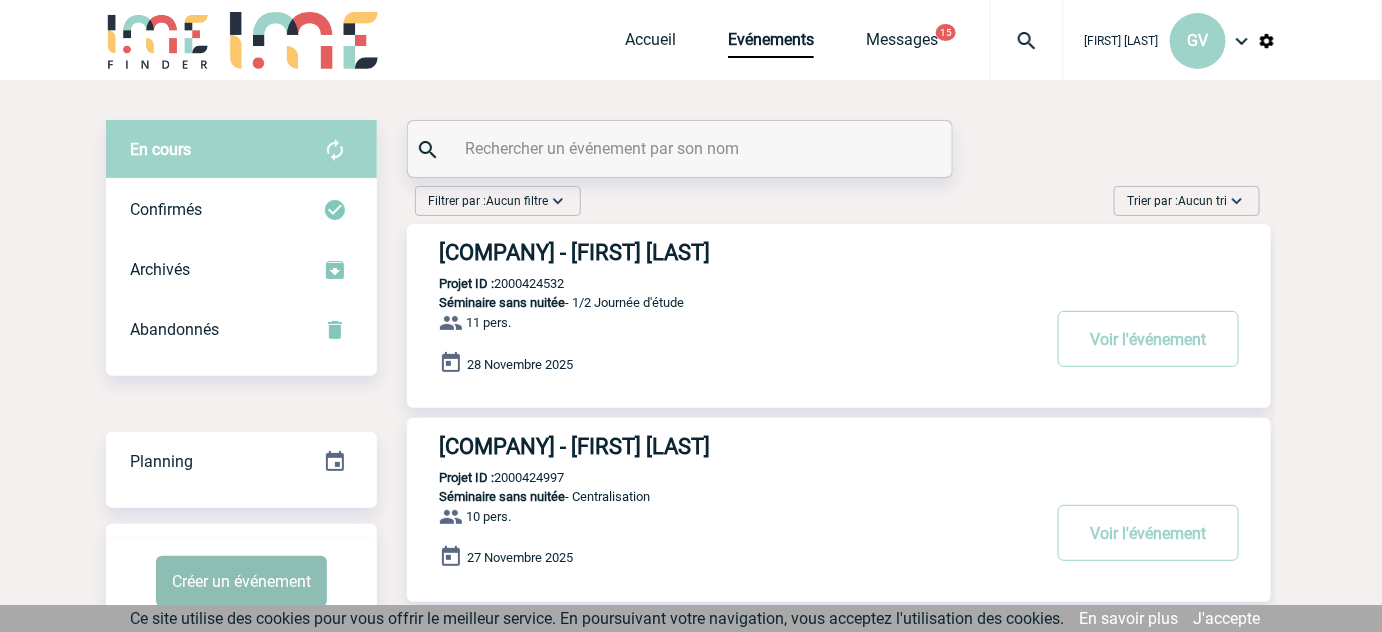 click on "Créer un événement" at bounding box center [241, 581] 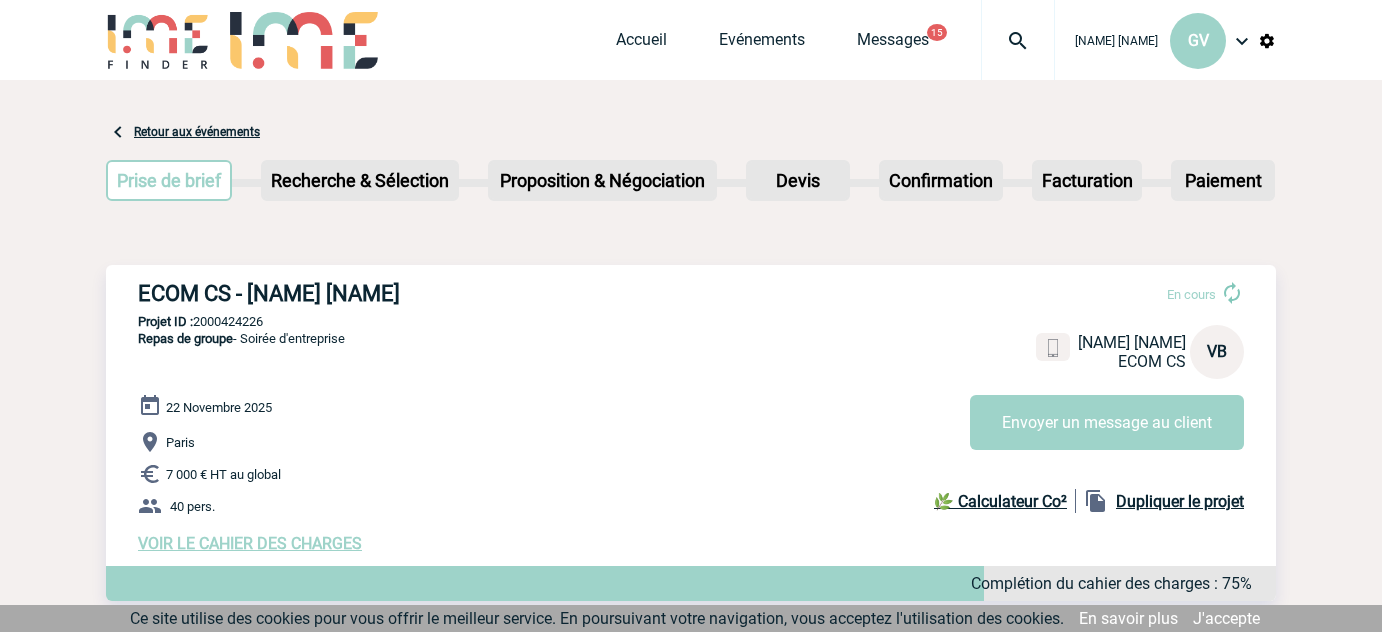 scroll, scrollTop: 0, scrollLeft: 0, axis: both 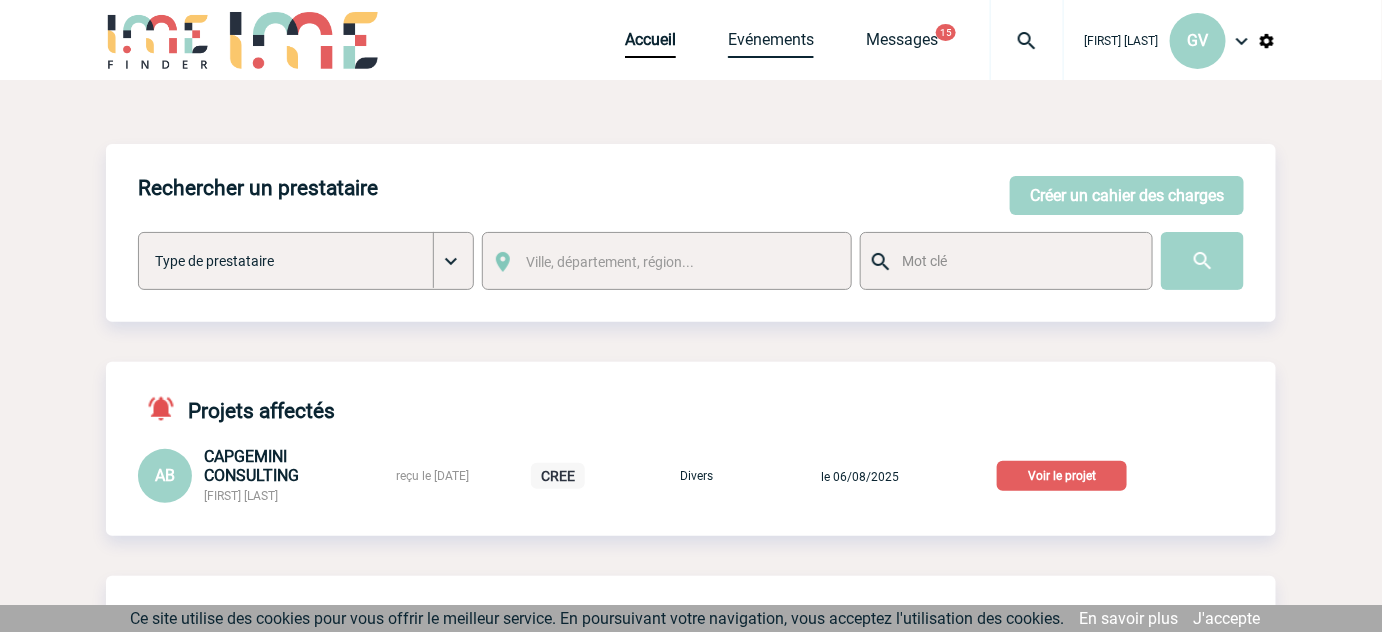 click on "Evénements" at bounding box center (771, 44) 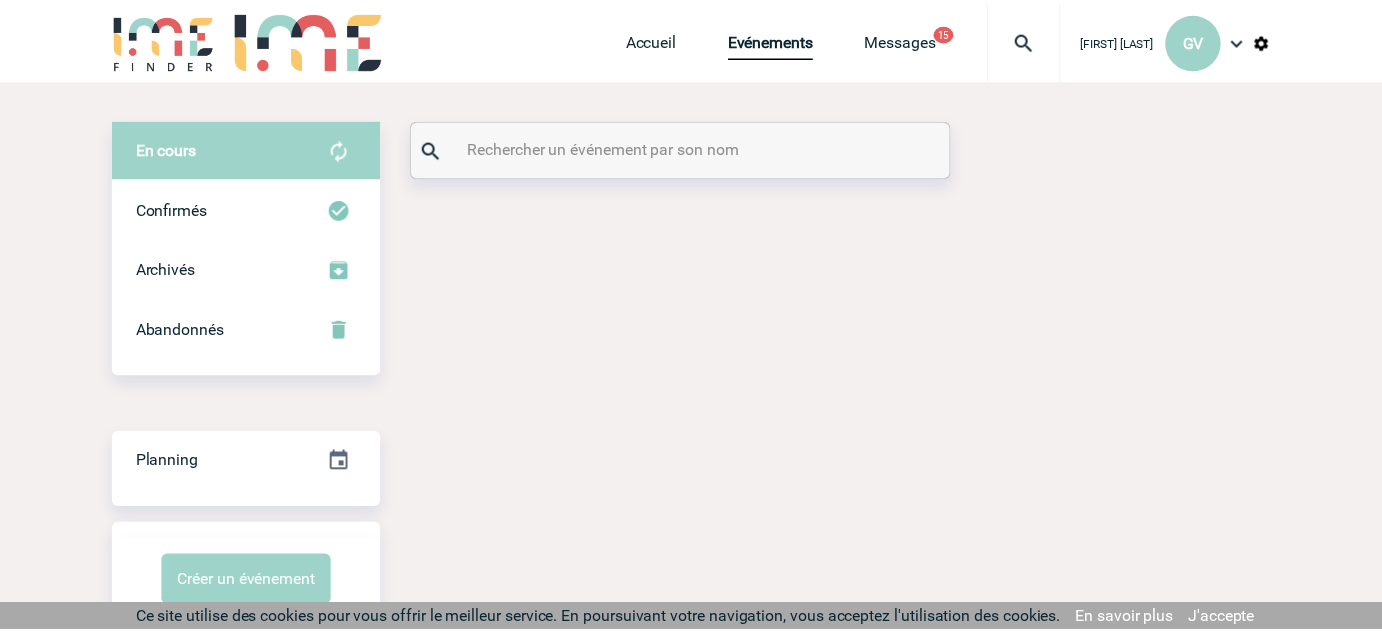scroll, scrollTop: 0, scrollLeft: 0, axis: both 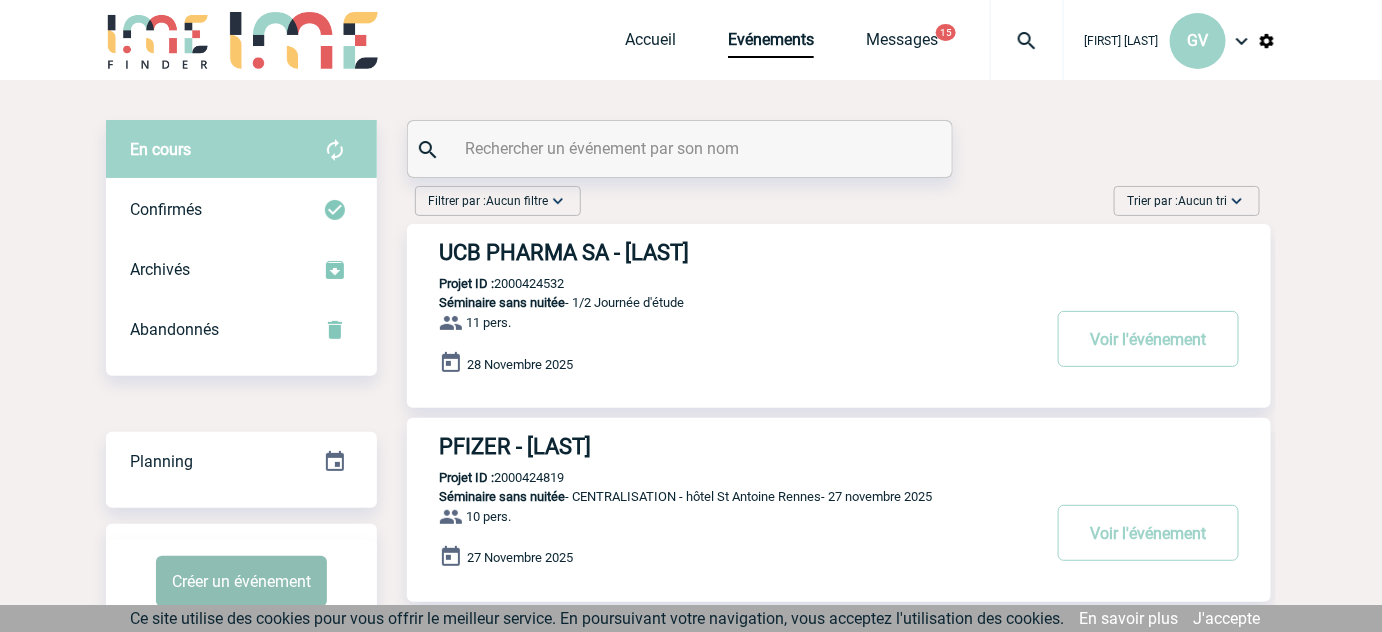 click on "Créer un événement" at bounding box center (241, 581) 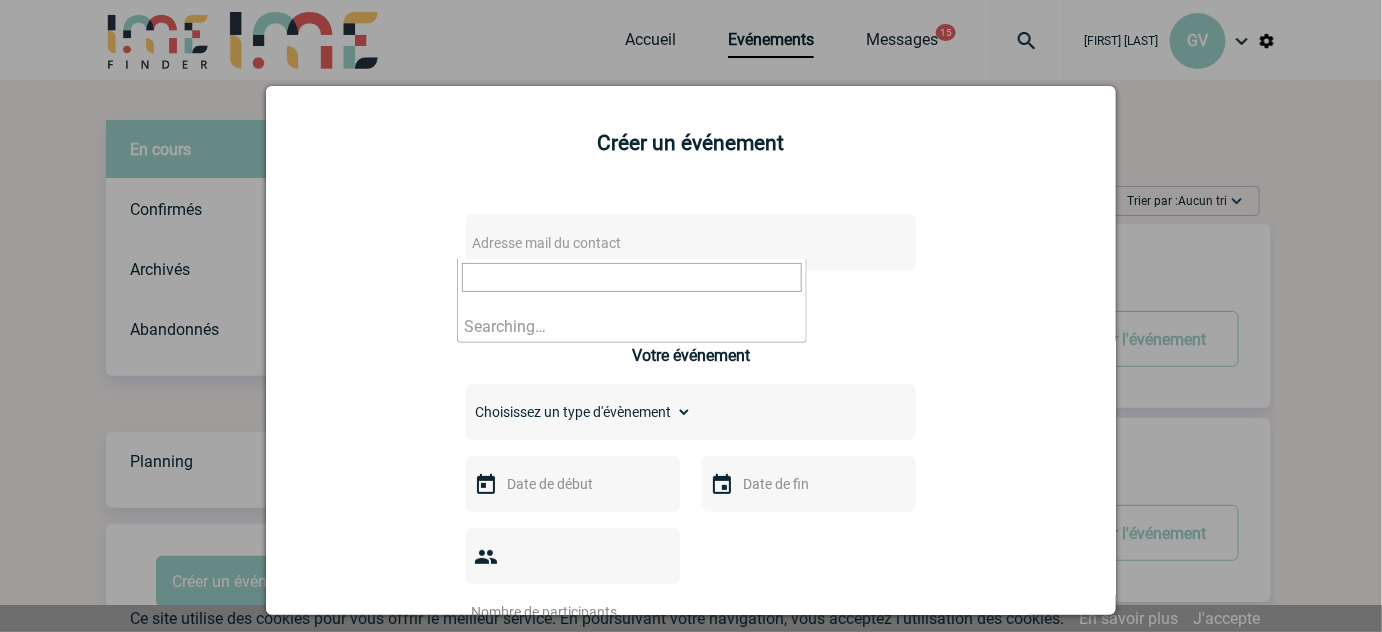 click on "Adresse mail du contact" at bounding box center (639, 243) 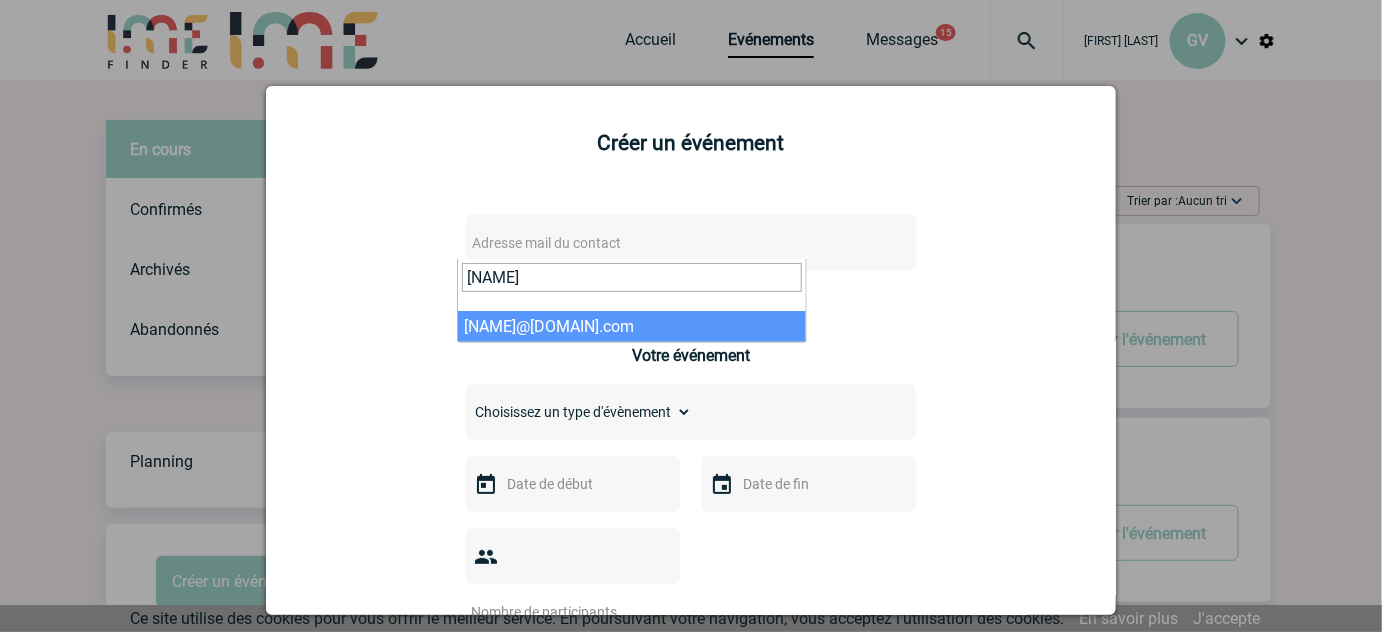 type on "[NAME]" 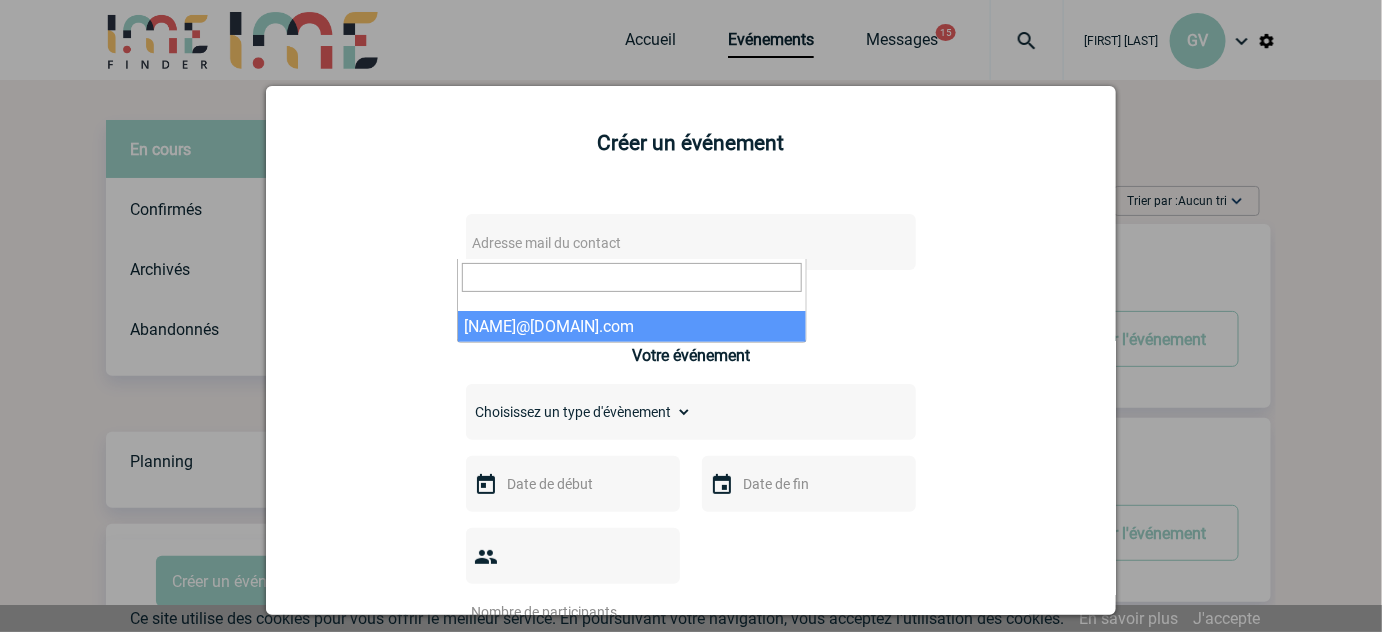 select on "132718" 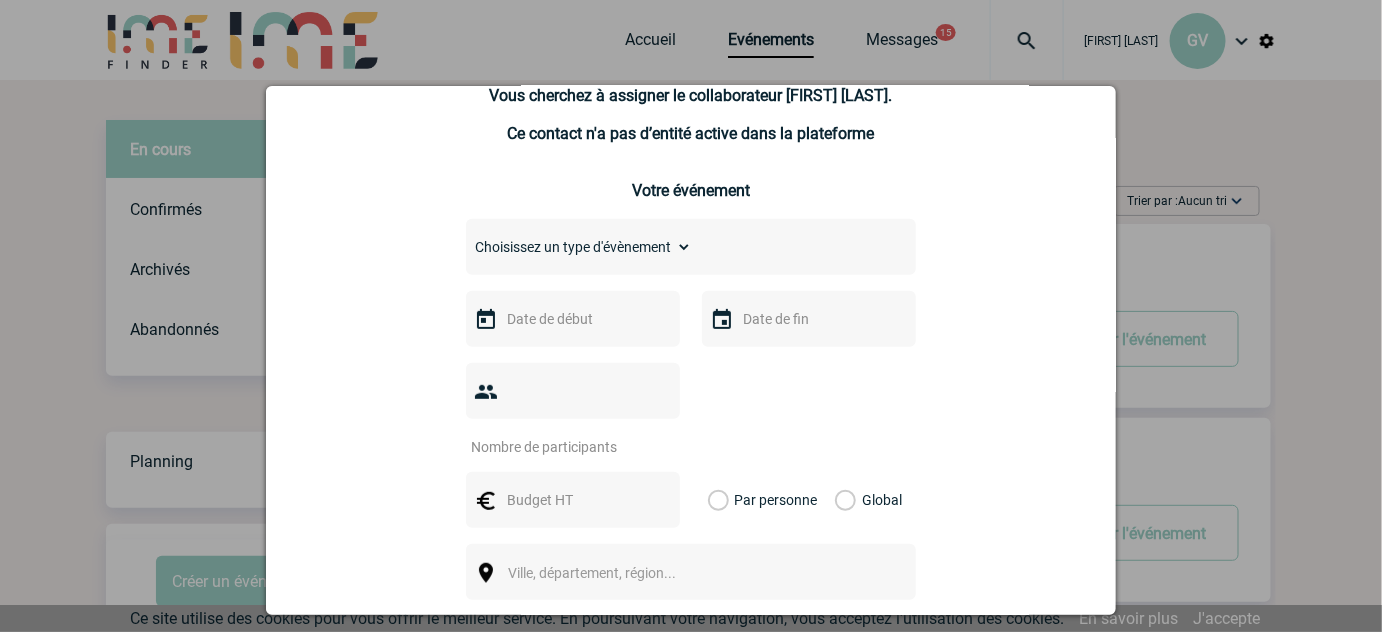 scroll, scrollTop: 0, scrollLeft: 0, axis: both 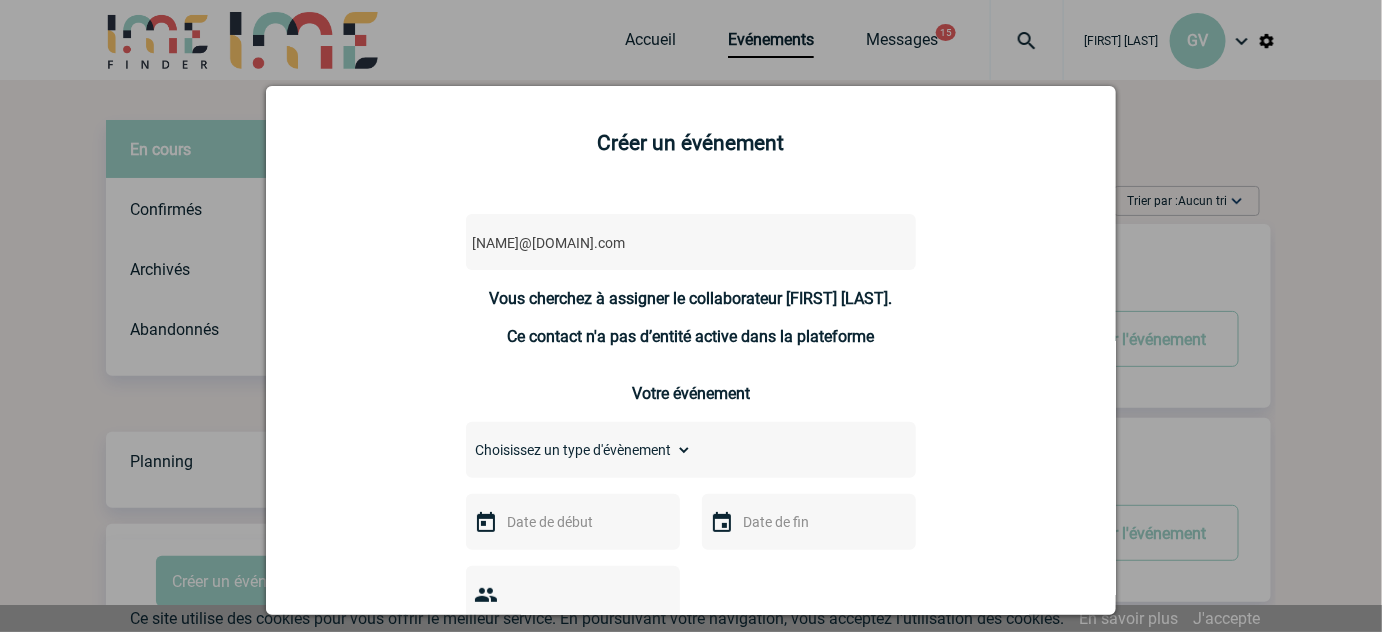 click at bounding box center [691, 316] 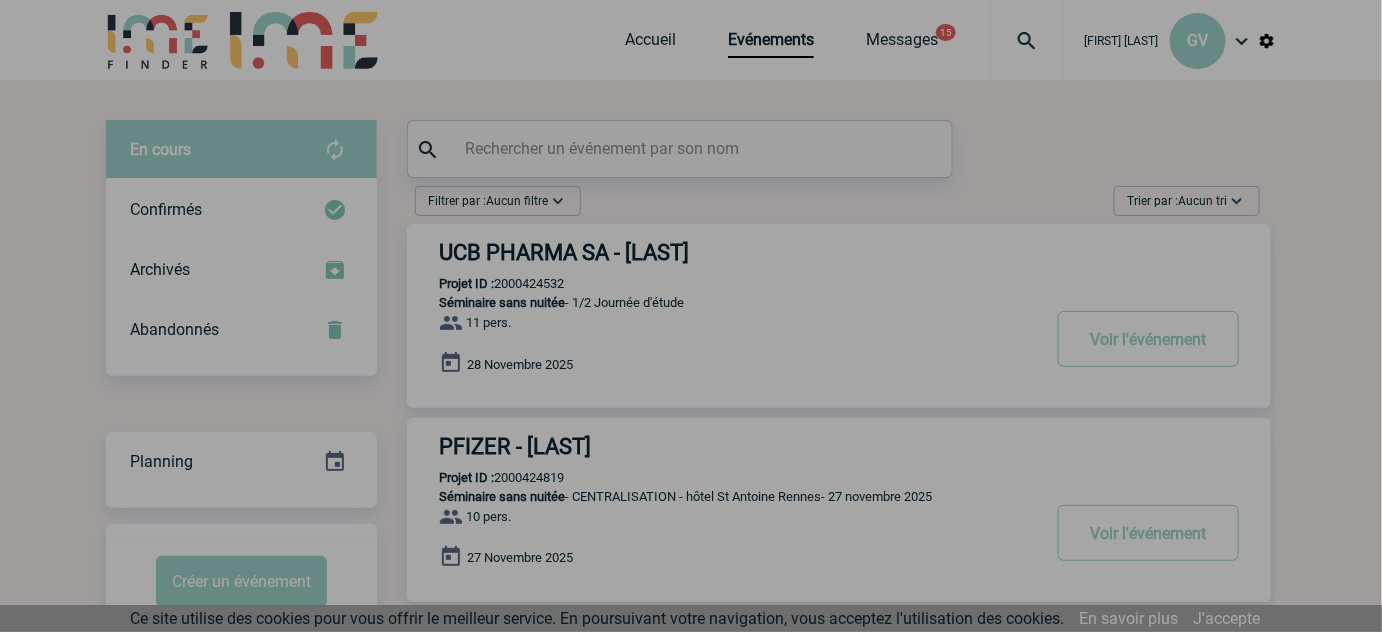 click at bounding box center [691, 316] 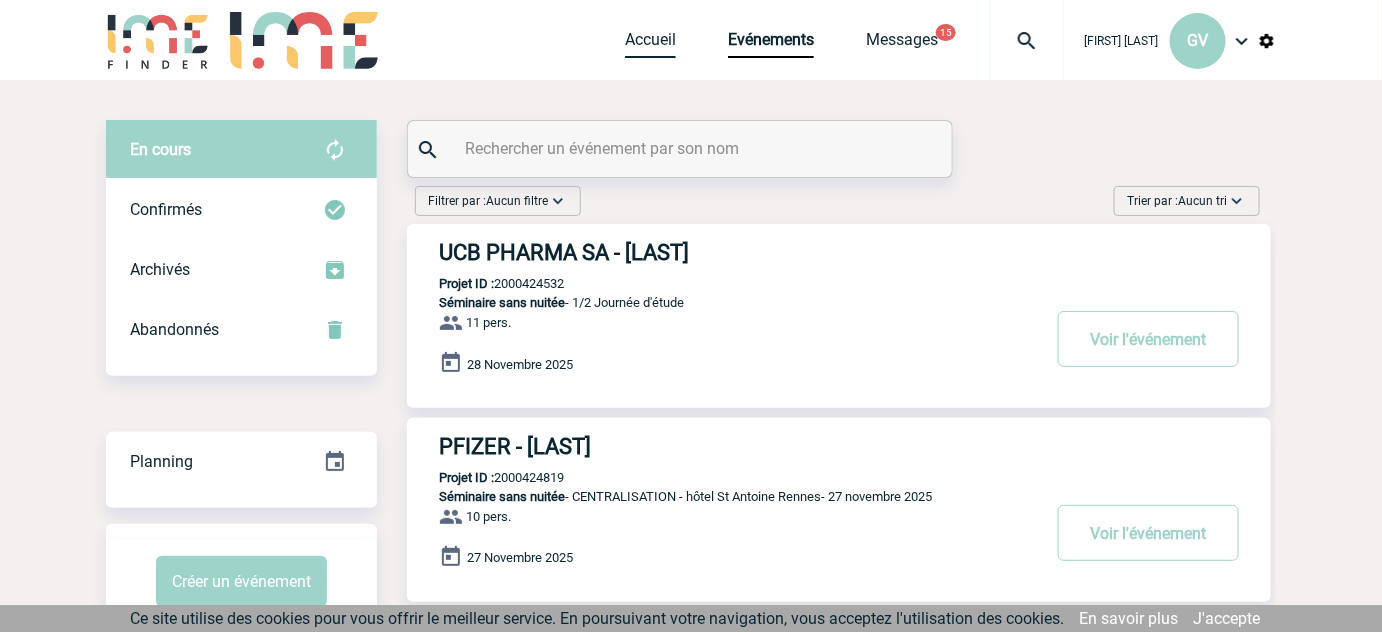 click on "Accueil" at bounding box center [650, 44] 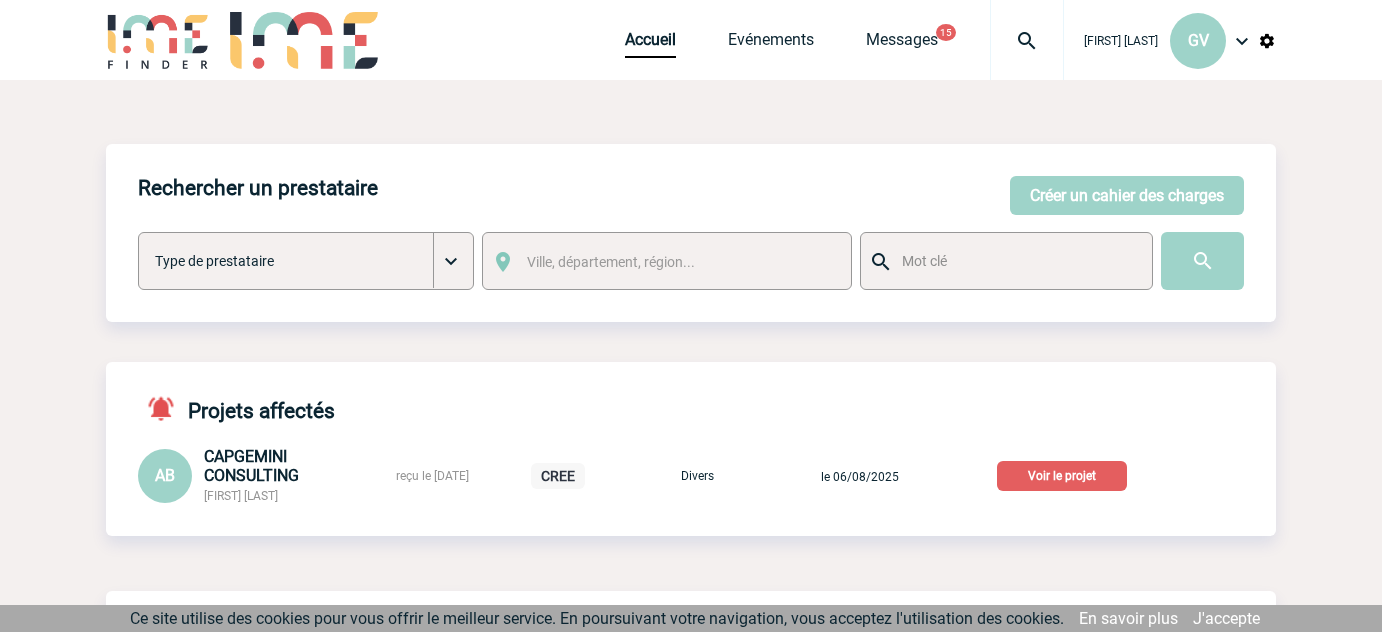scroll, scrollTop: 0, scrollLeft: 0, axis: both 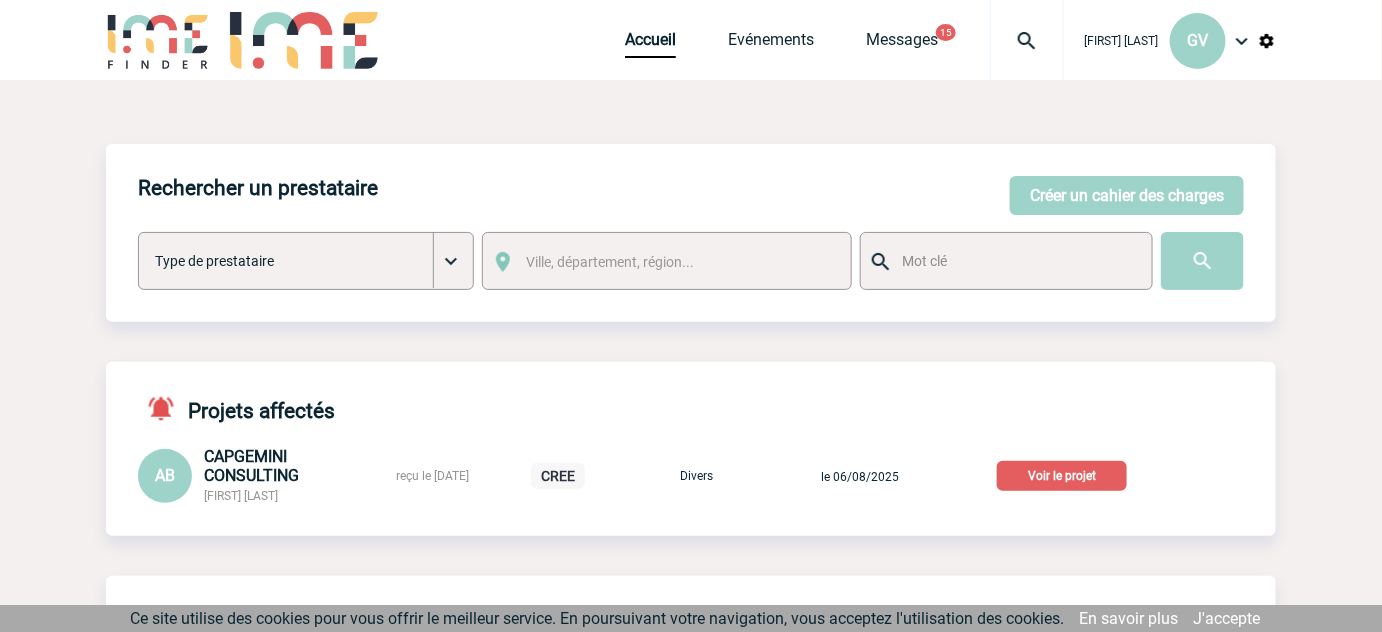 click on "Voir le projet" at bounding box center [1062, 476] 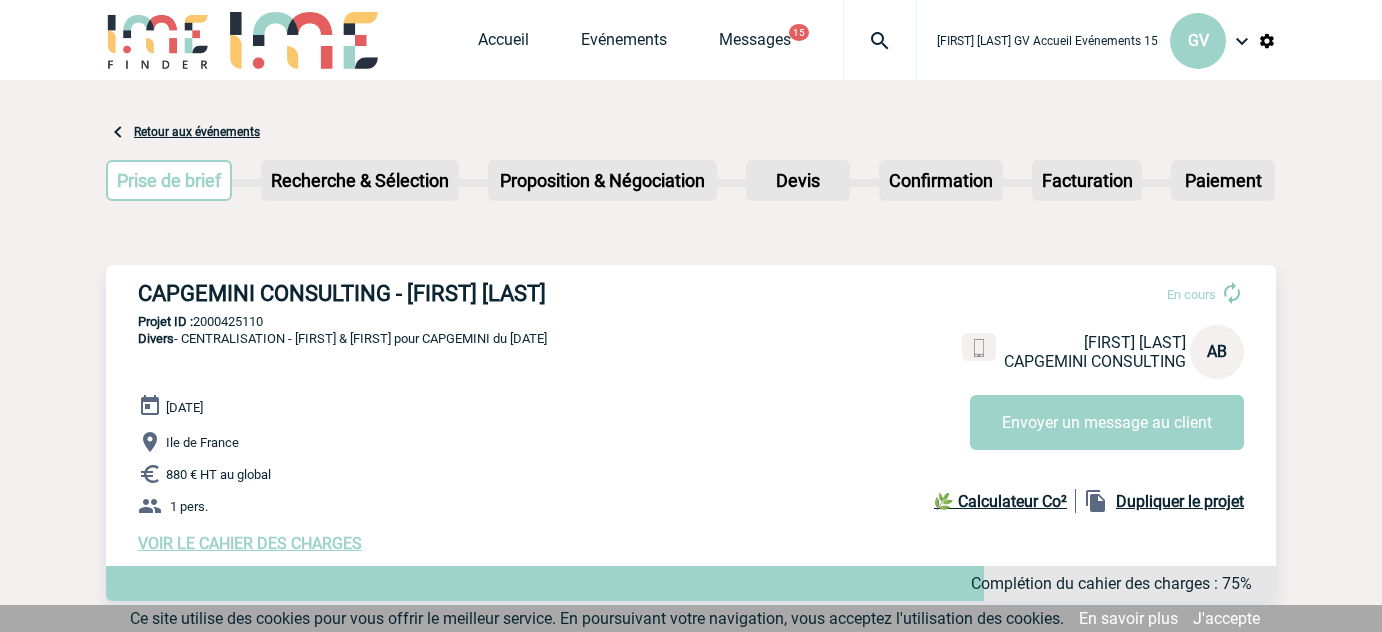 scroll, scrollTop: 0, scrollLeft: 0, axis: both 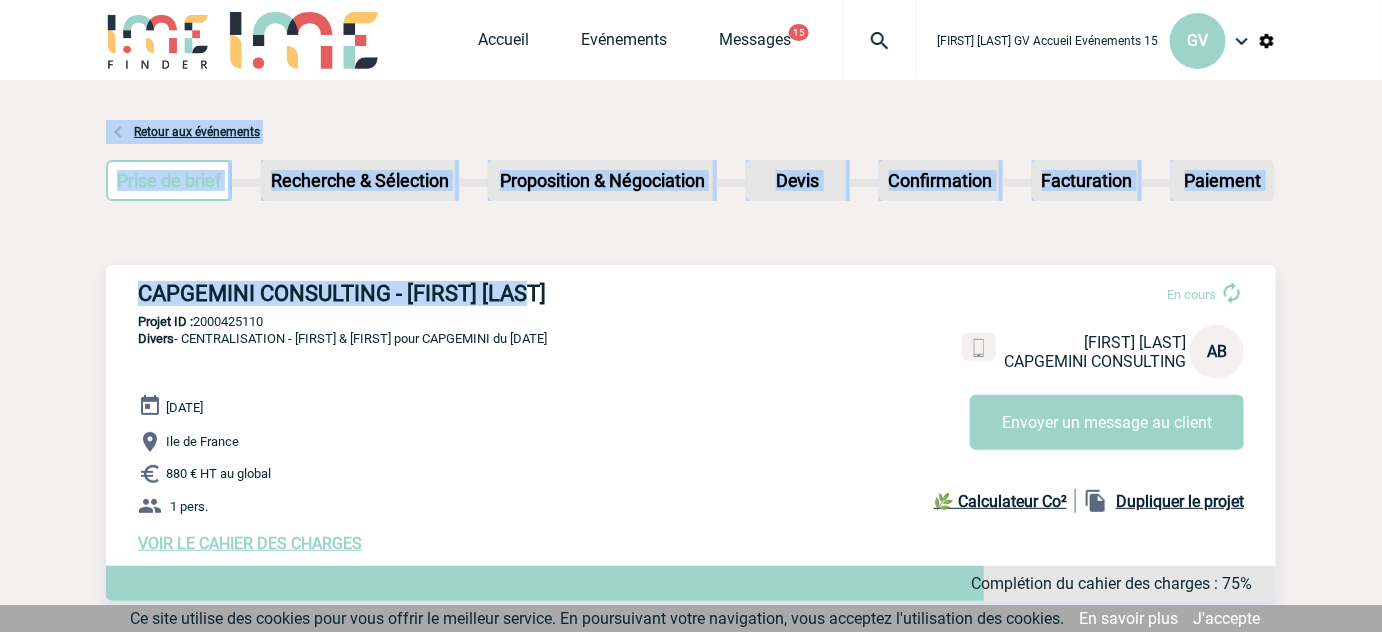 drag, startPoint x: 563, startPoint y: 303, endPoint x: 100, endPoint y: 282, distance: 463.47598 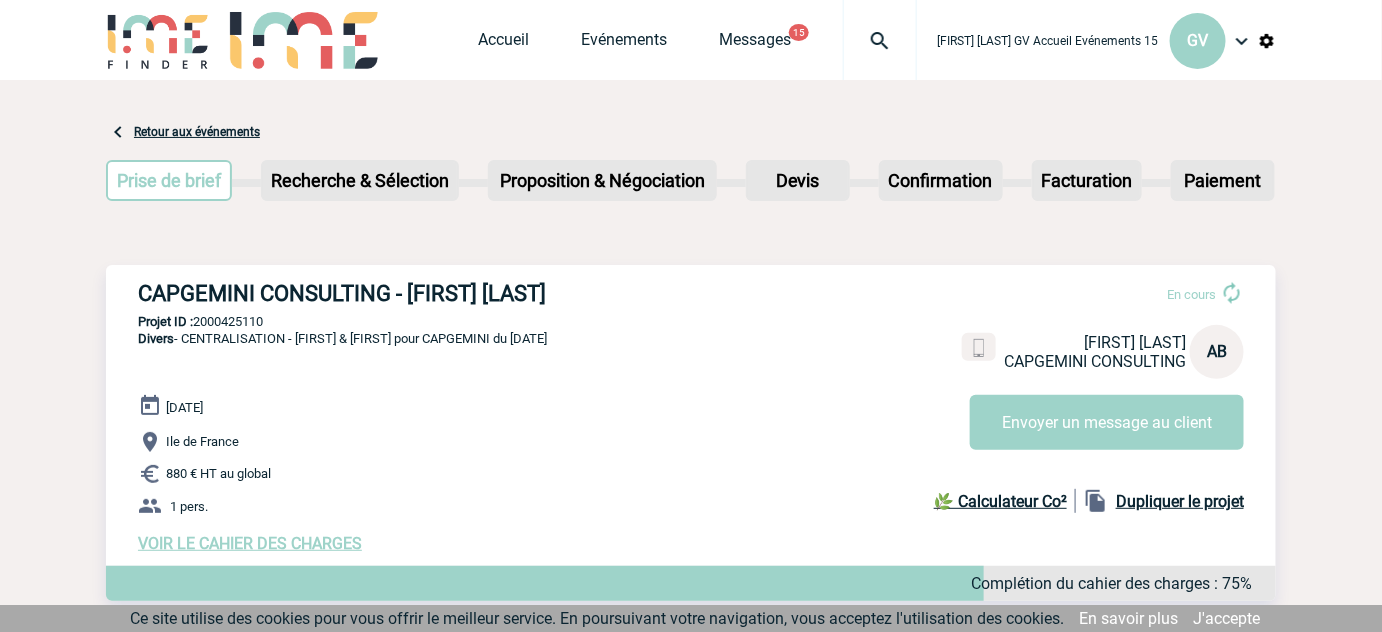 click on "CAPGEMINI CONSULTING - [FIRST] [LAST]" at bounding box center [438, 293] 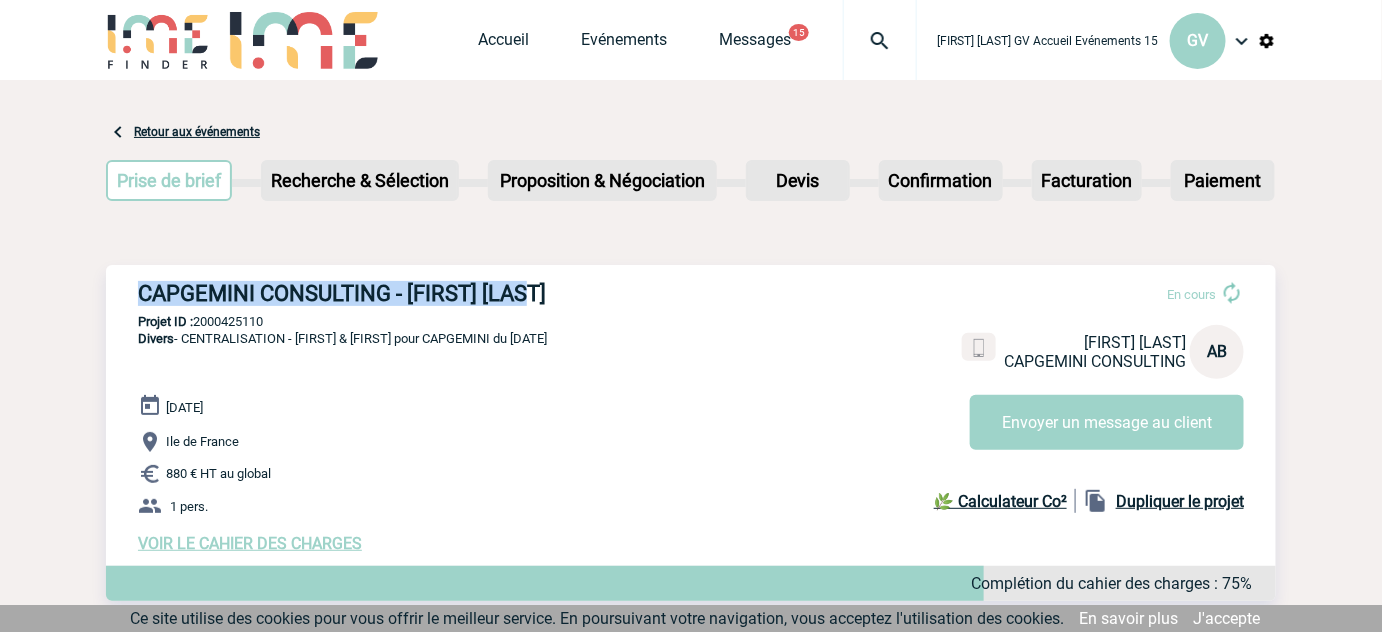 drag, startPoint x: 565, startPoint y: 300, endPoint x: 117, endPoint y: 290, distance: 448.1116 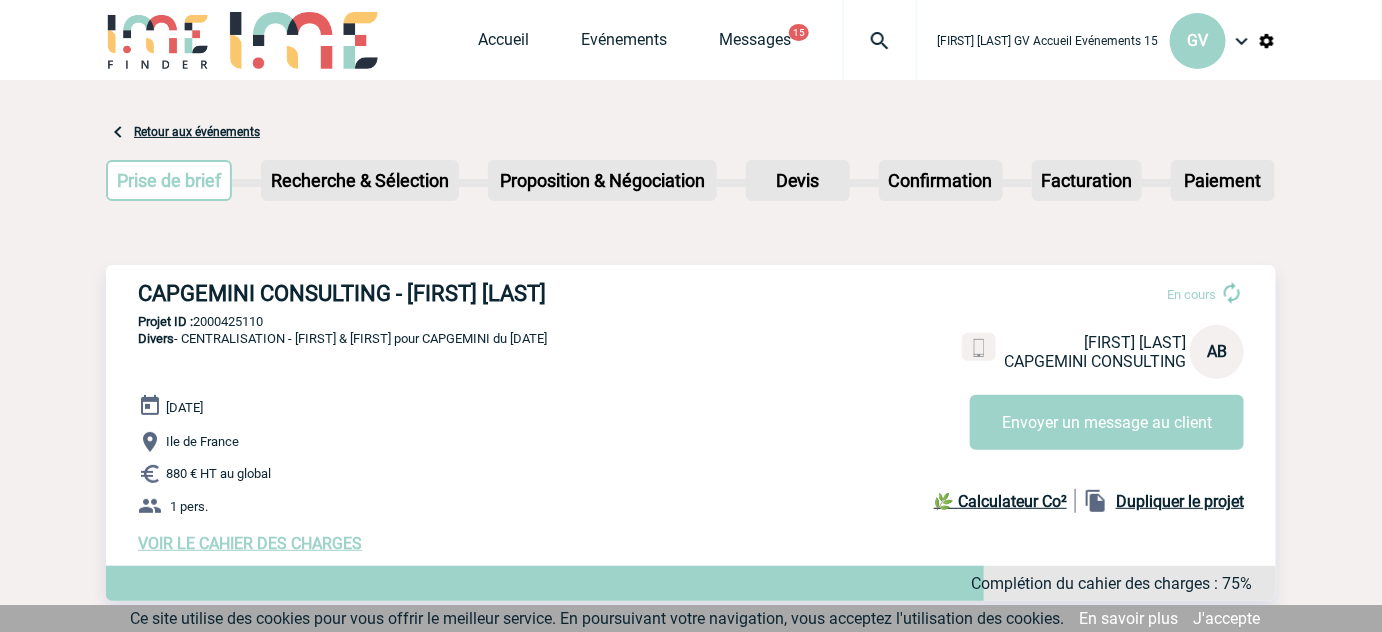 click on "Projet ID :  2000425110" at bounding box center [691, 321] 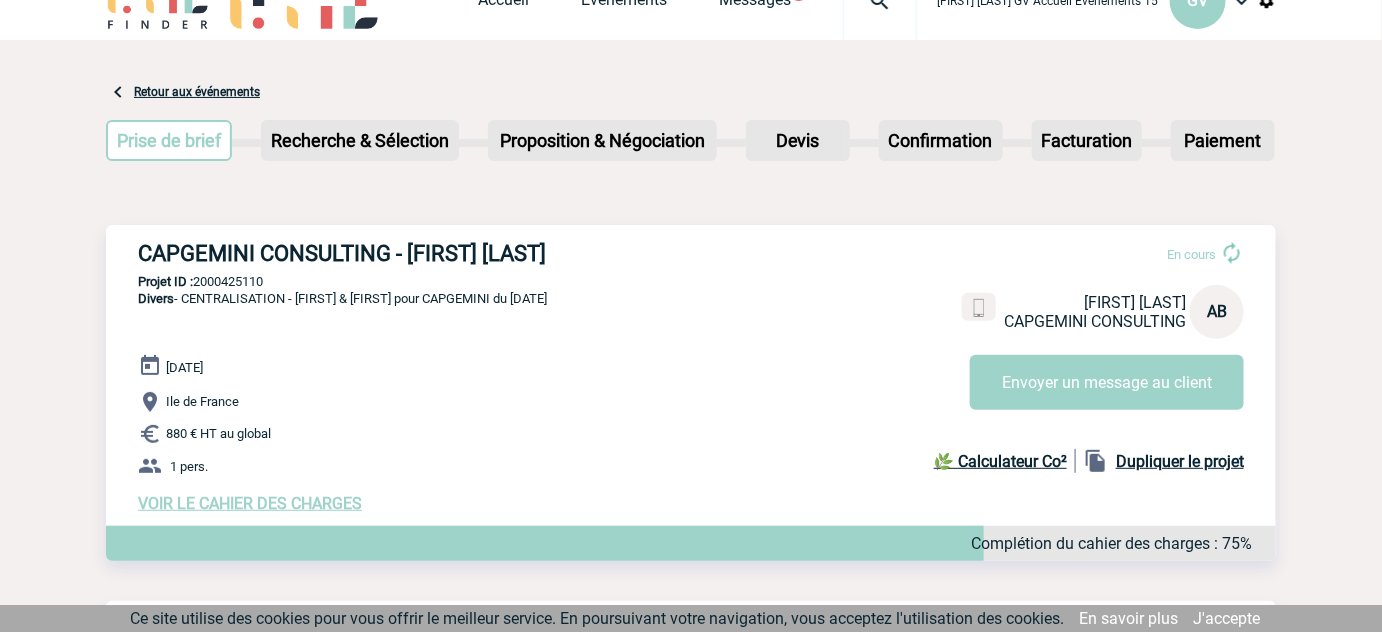 scroll, scrollTop: 0, scrollLeft: 0, axis: both 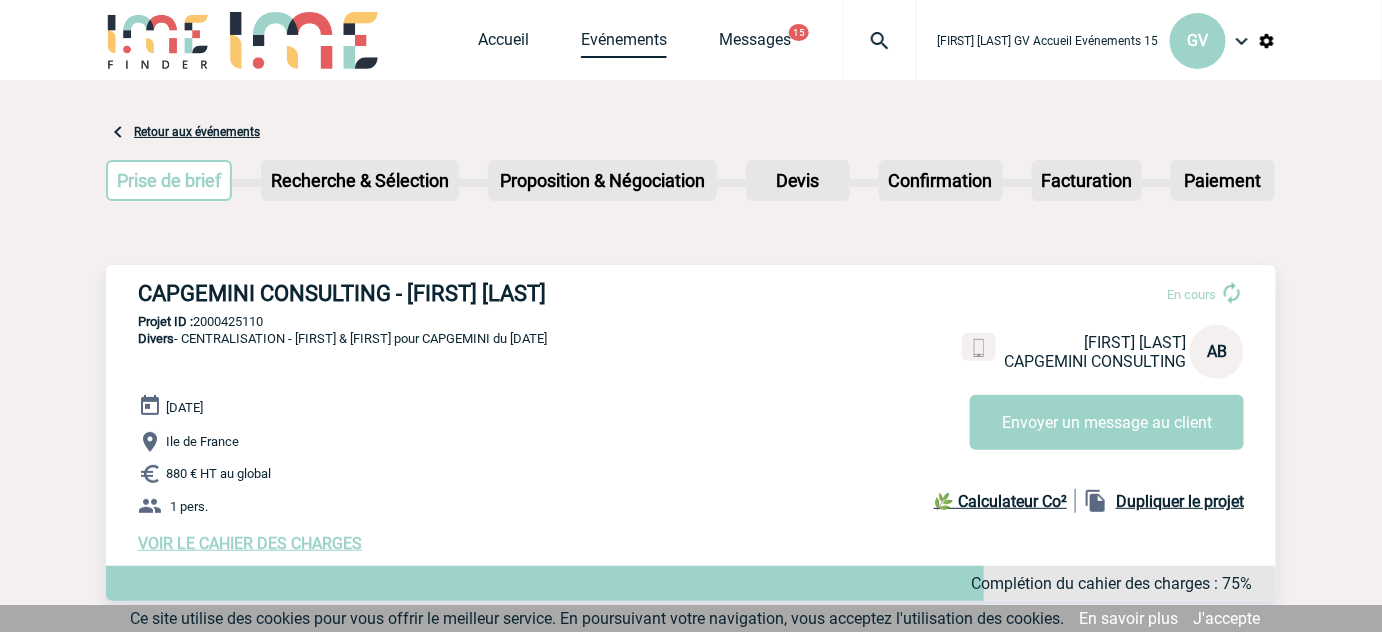 click on "Evénements" at bounding box center (624, 44) 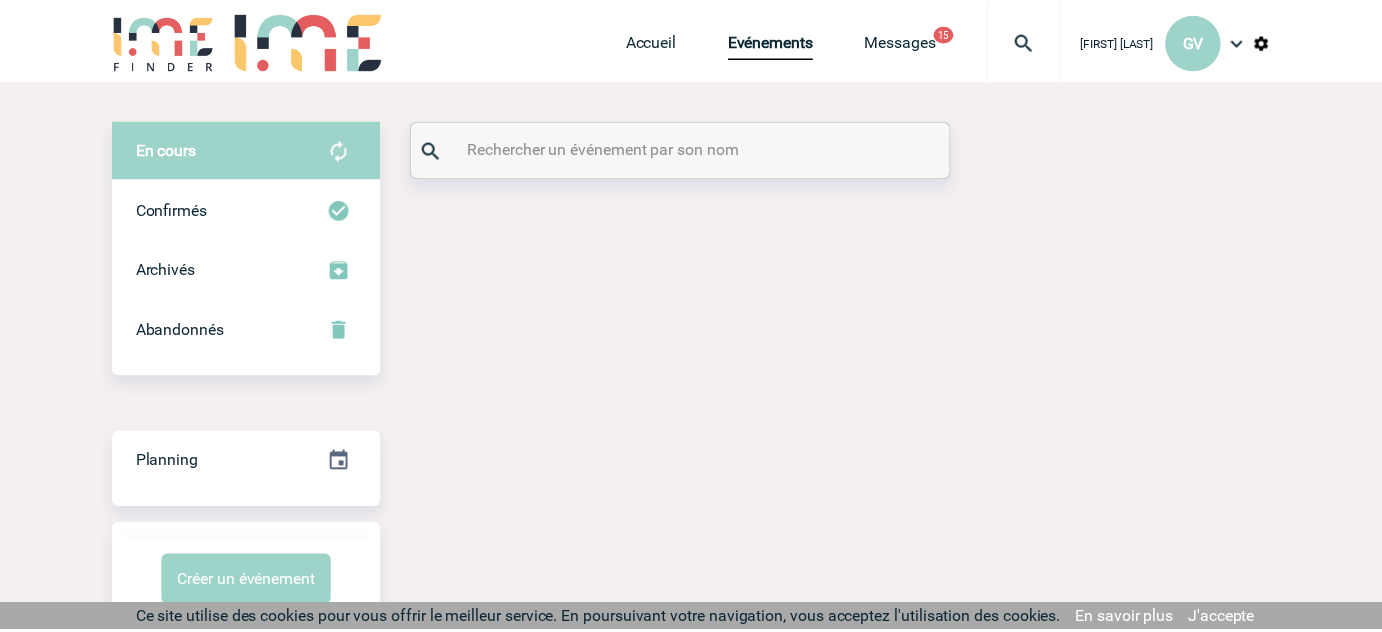 scroll, scrollTop: 0, scrollLeft: 0, axis: both 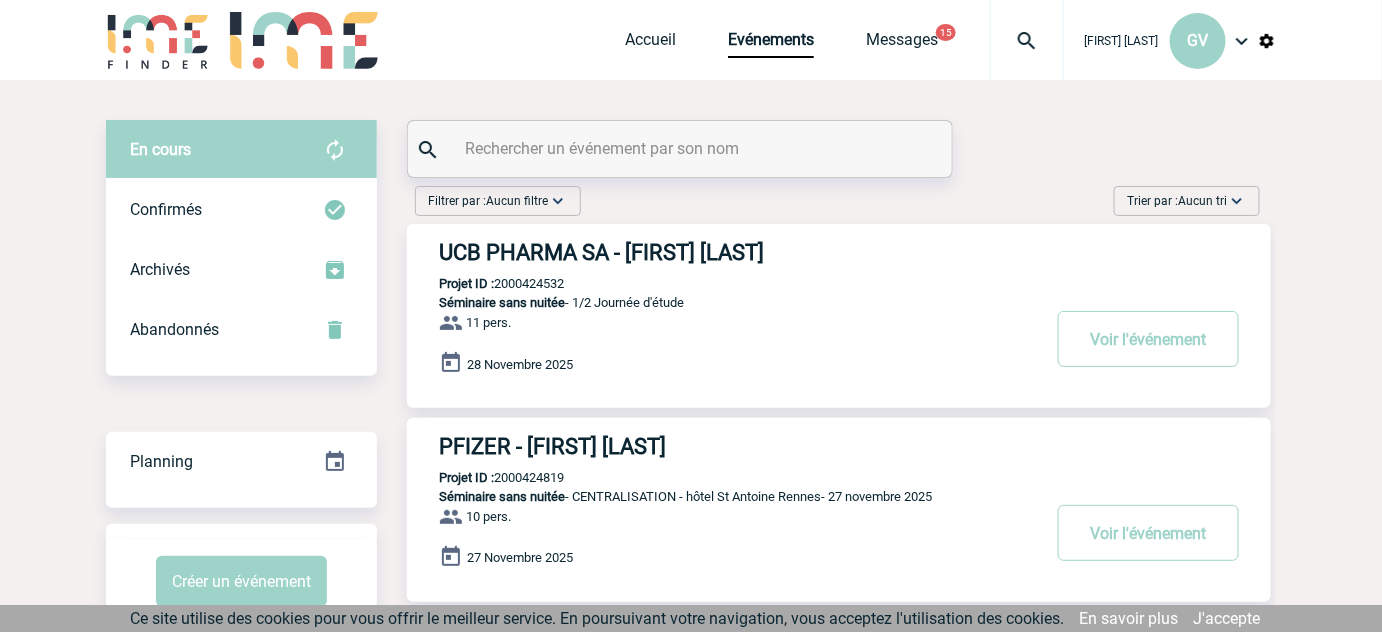 click at bounding box center [680, 149] 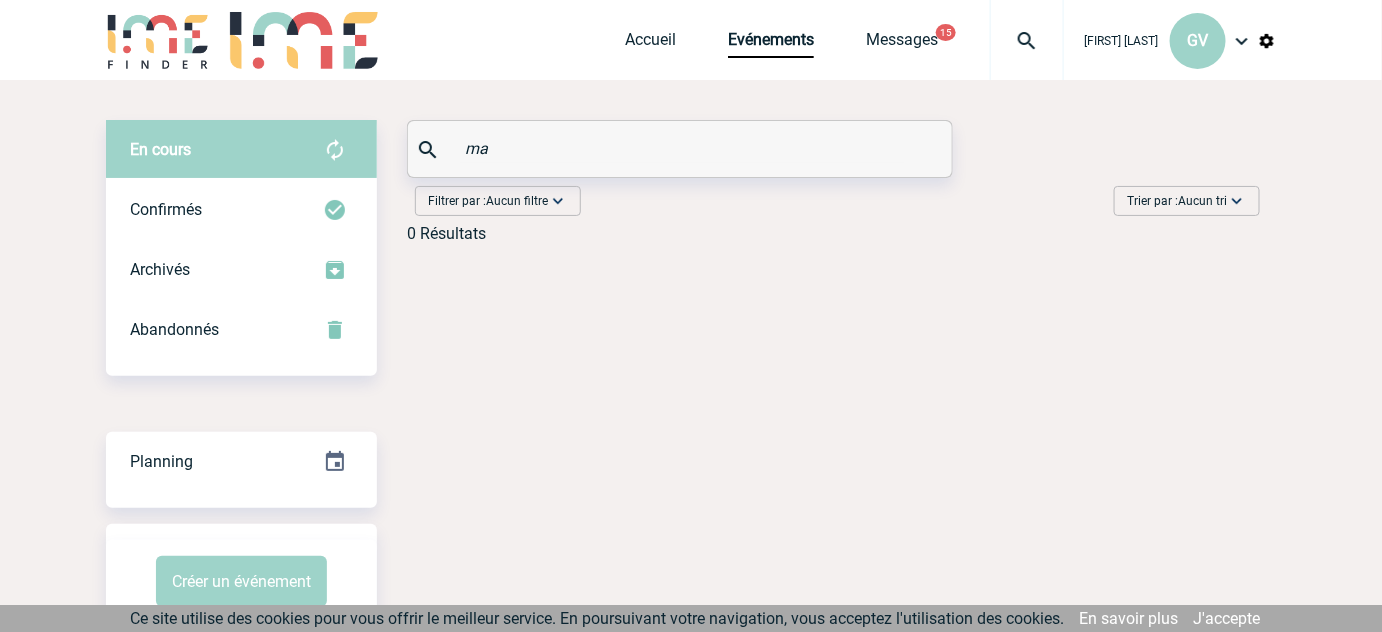 type on "m" 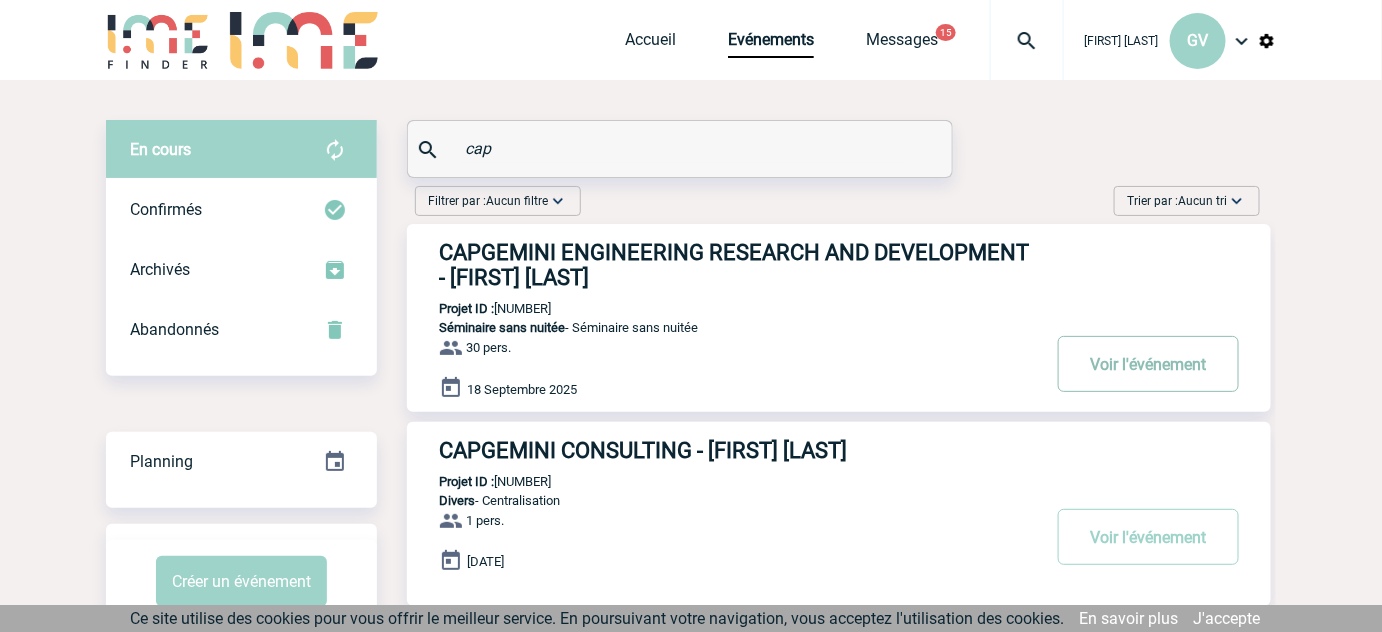 type on "cap" 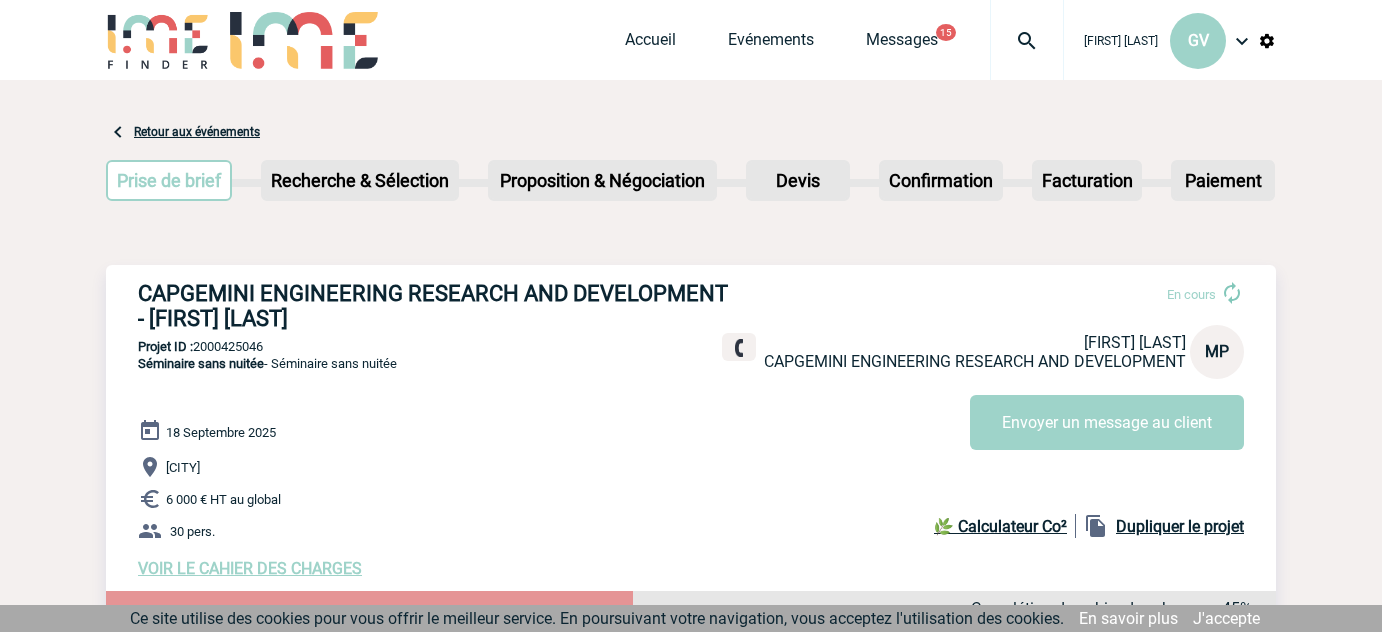scroll, scrollTop: 0, scrollLeft: 0, axis: both 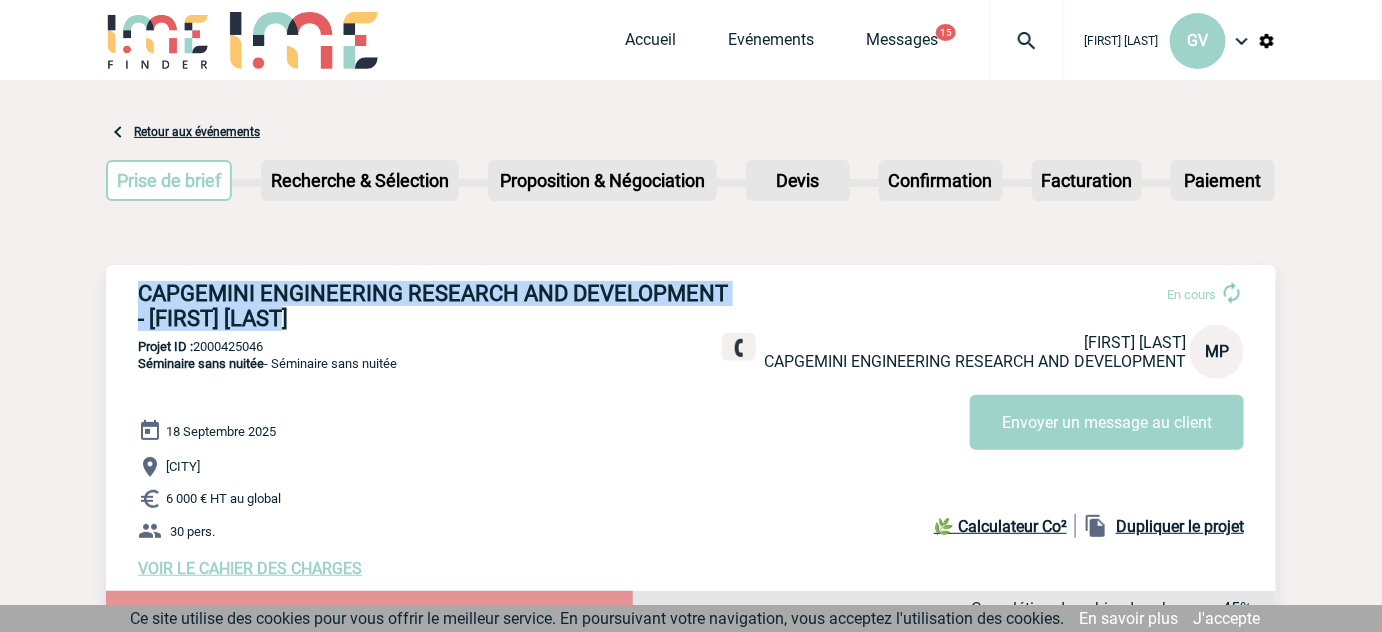 drag, startPoint x: 139, startPoint y: 294, endPoint x: 311, endPoint y: 322, distance: 174.26416 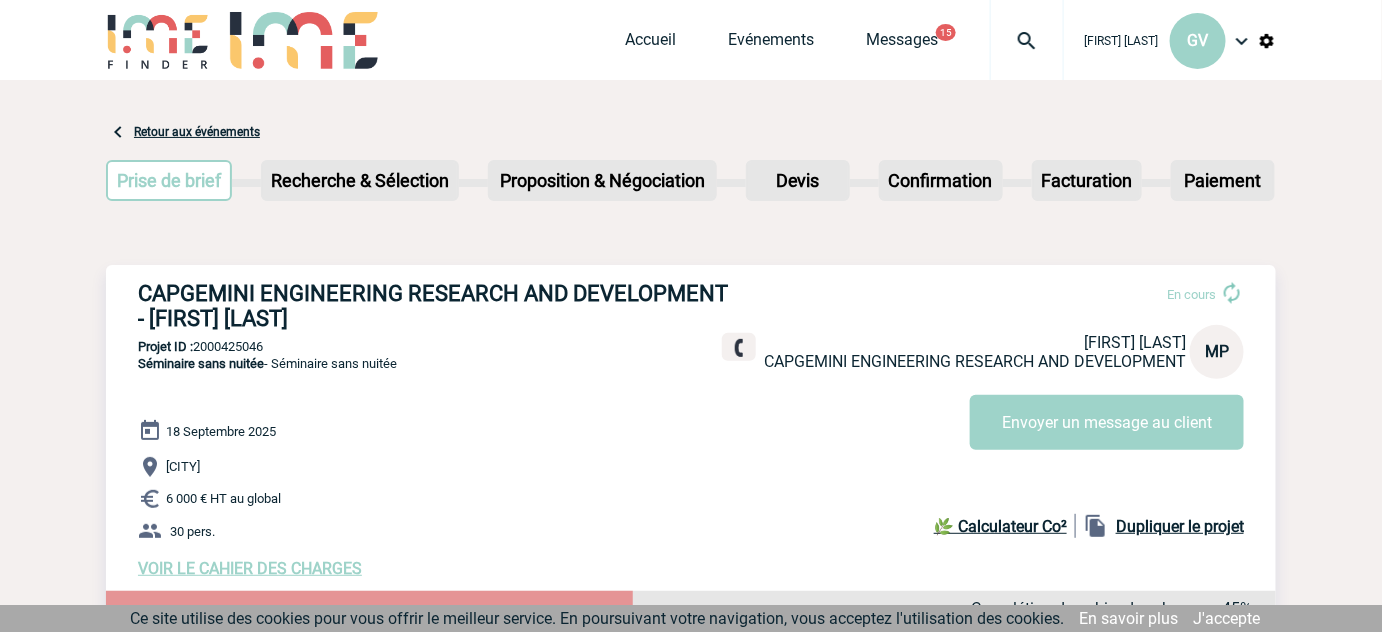 click on "Projet ID :  2000425046" at bounding box center (691, 346) 